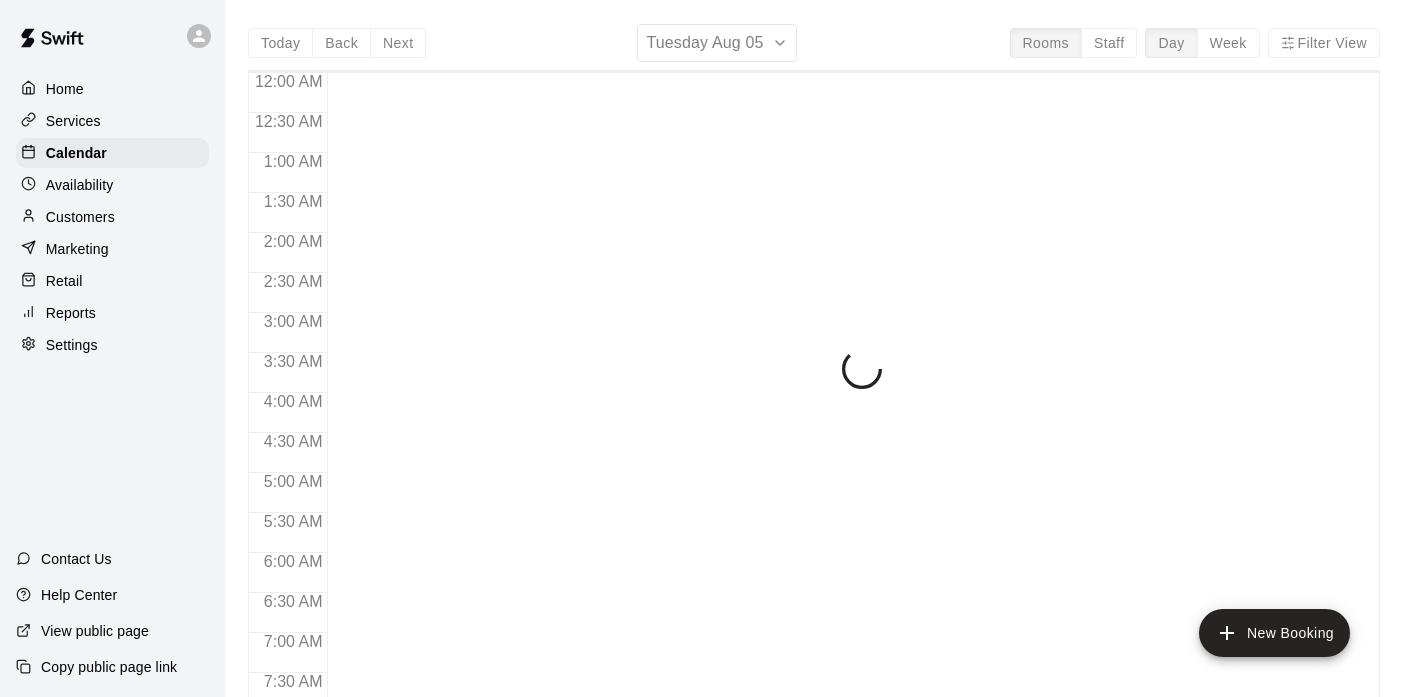 scroll, scrollTop: 0, scrollLeft: 0, axis: both 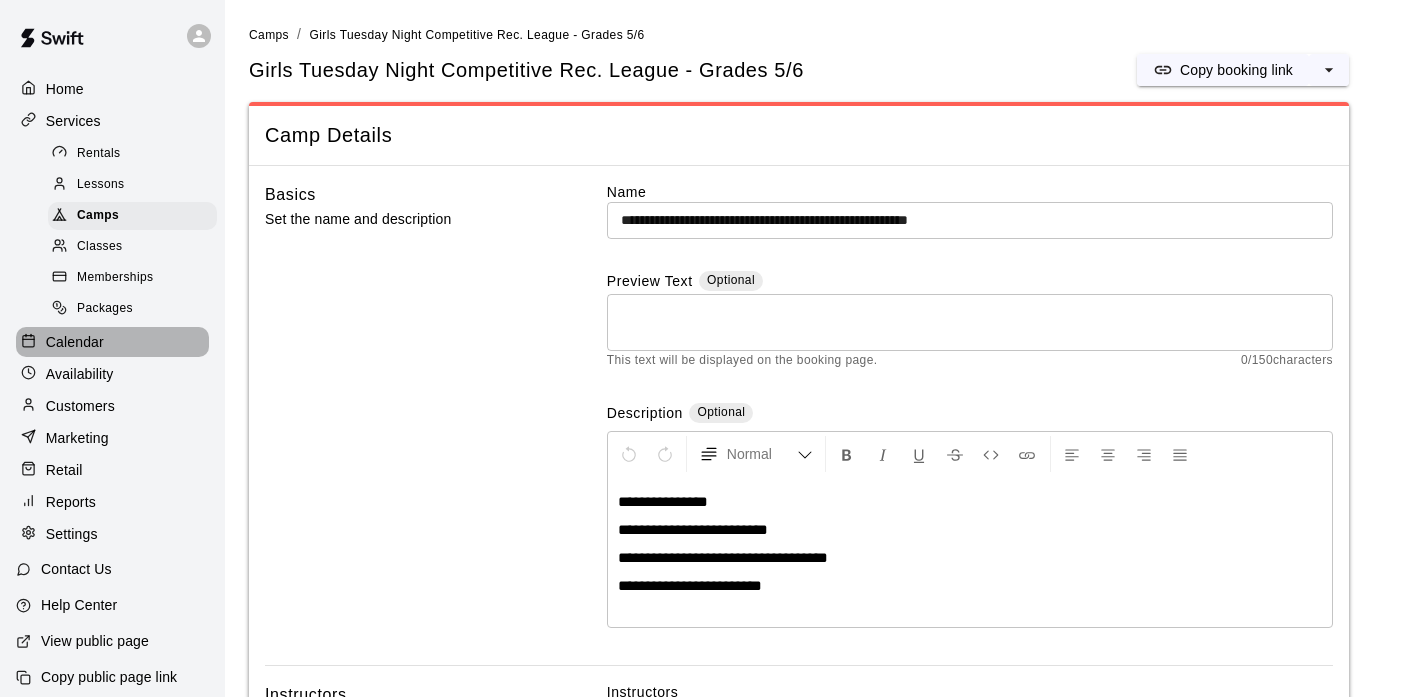 click on "Calendar" at bounding box center [75, 342] 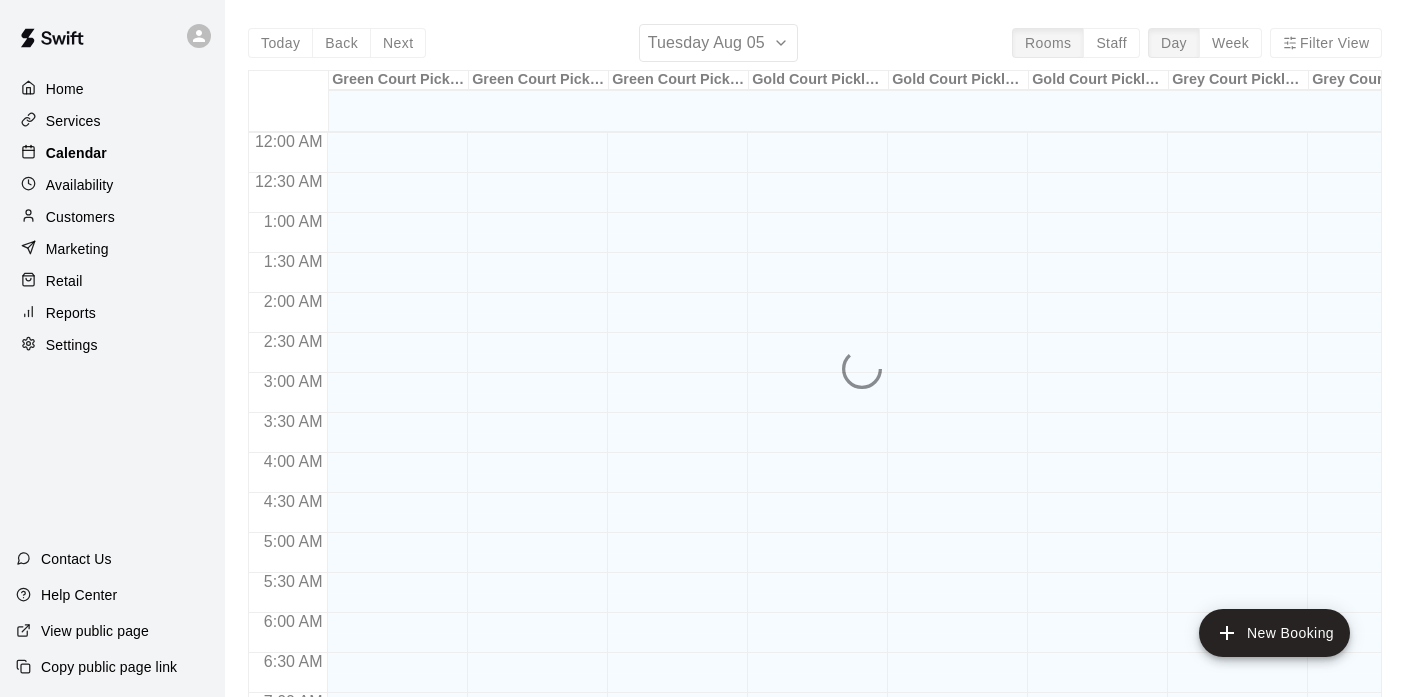 scroll, scrollTop: 1274, scrollLeft: 0, axis: vertical 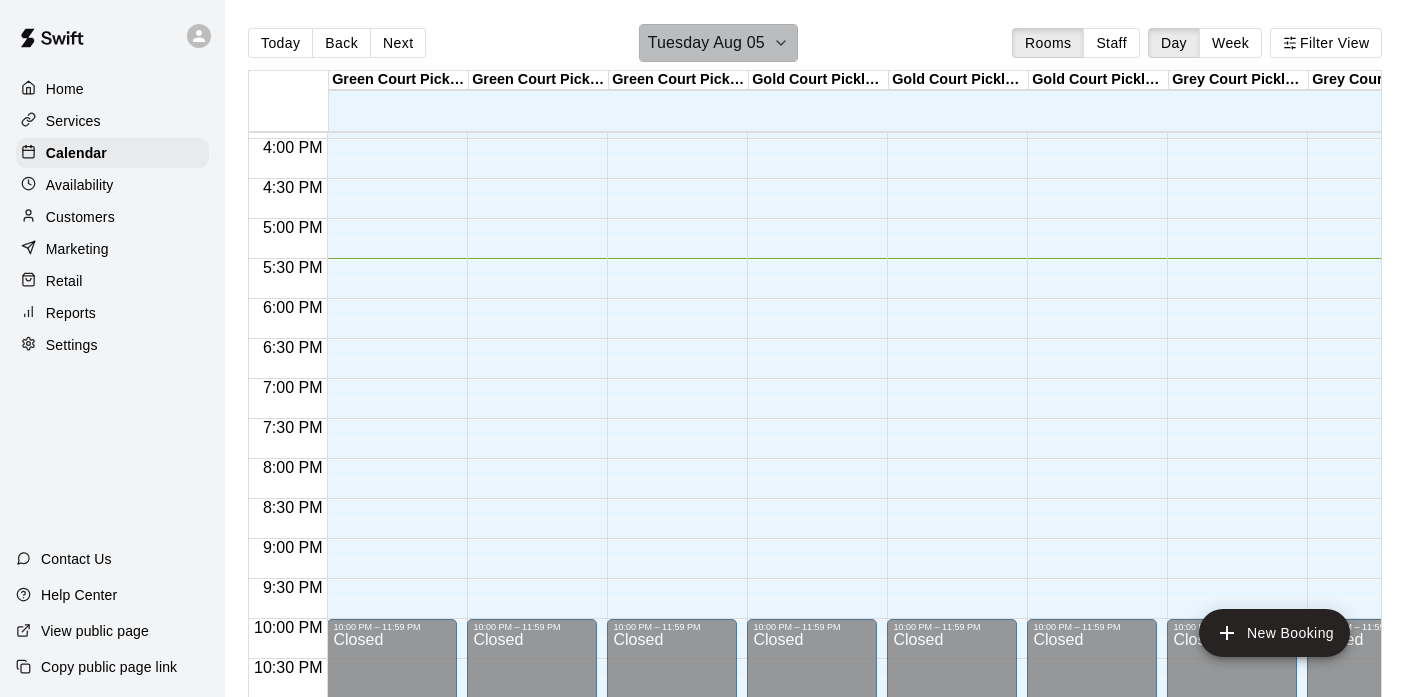 click on "Tuesday Aug 05" at bounding box center [706, 43] 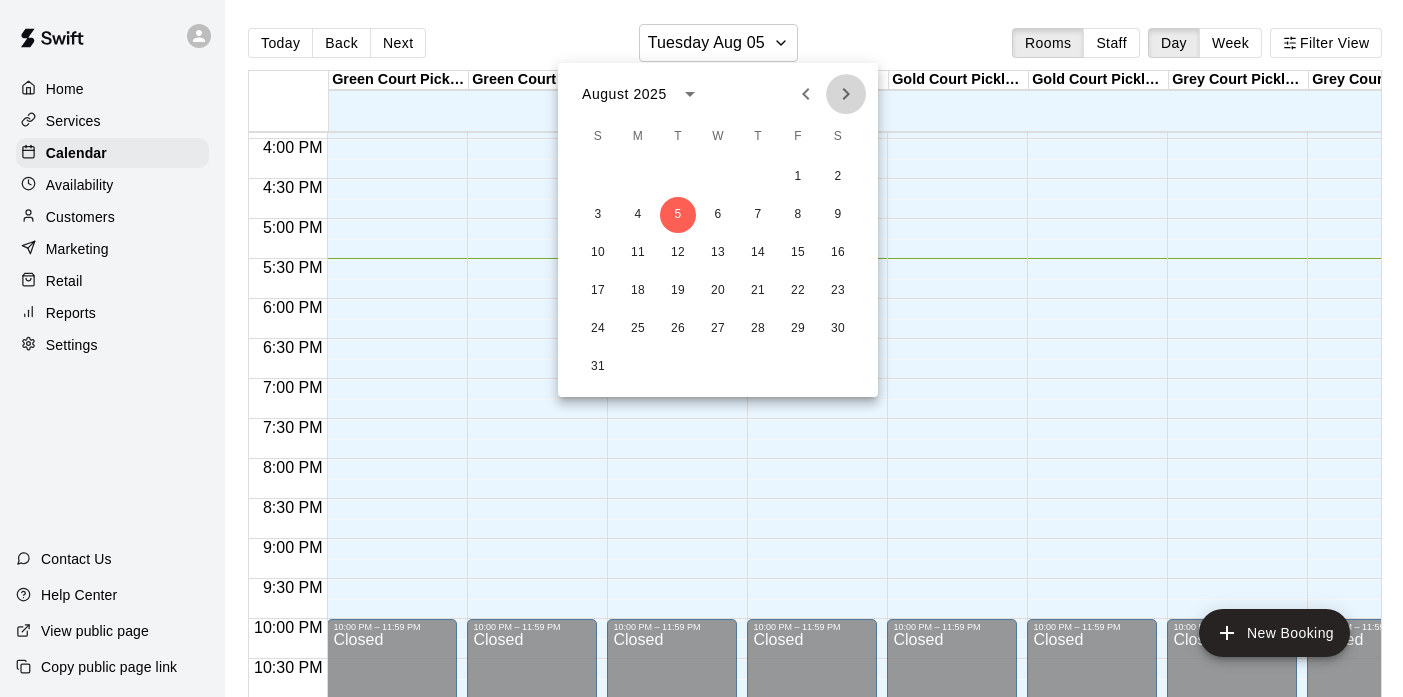 click 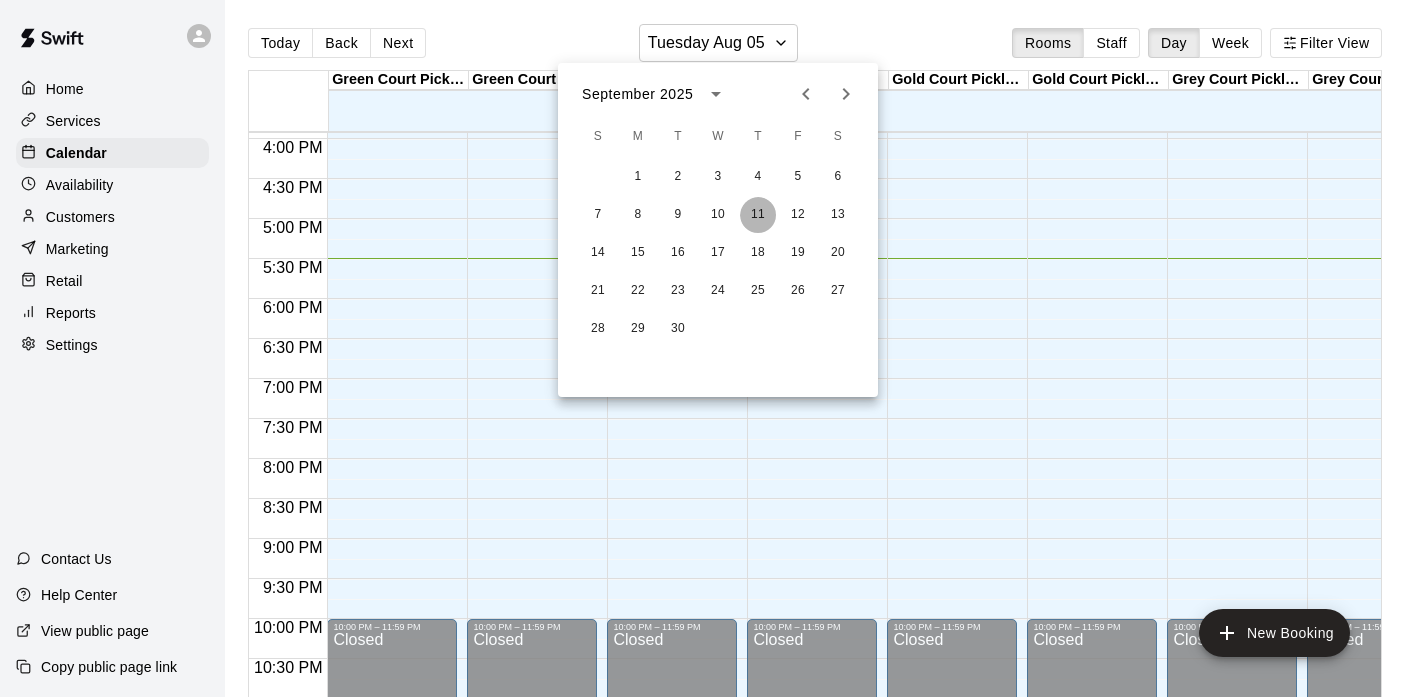 click on "11" at bounding box center [758, 215] 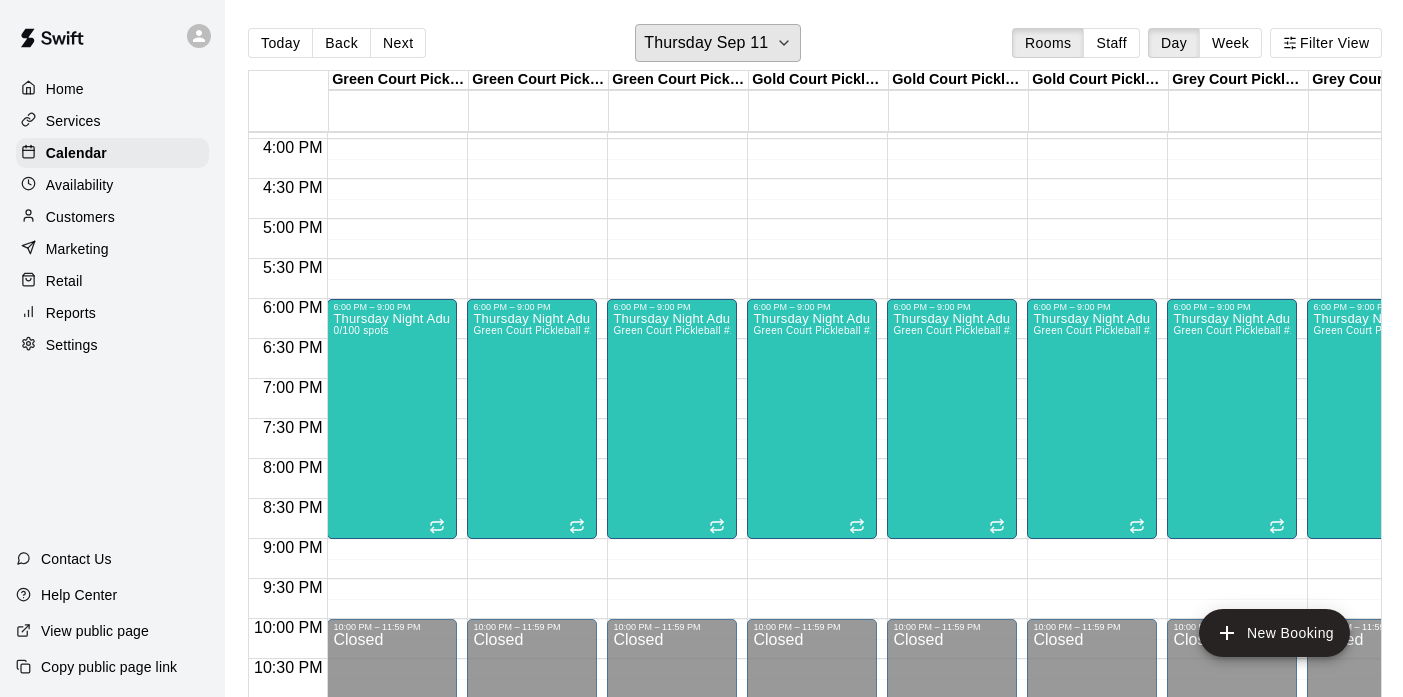 scroll, scrollTop: 1274, scrollLeft: 174, axis: both 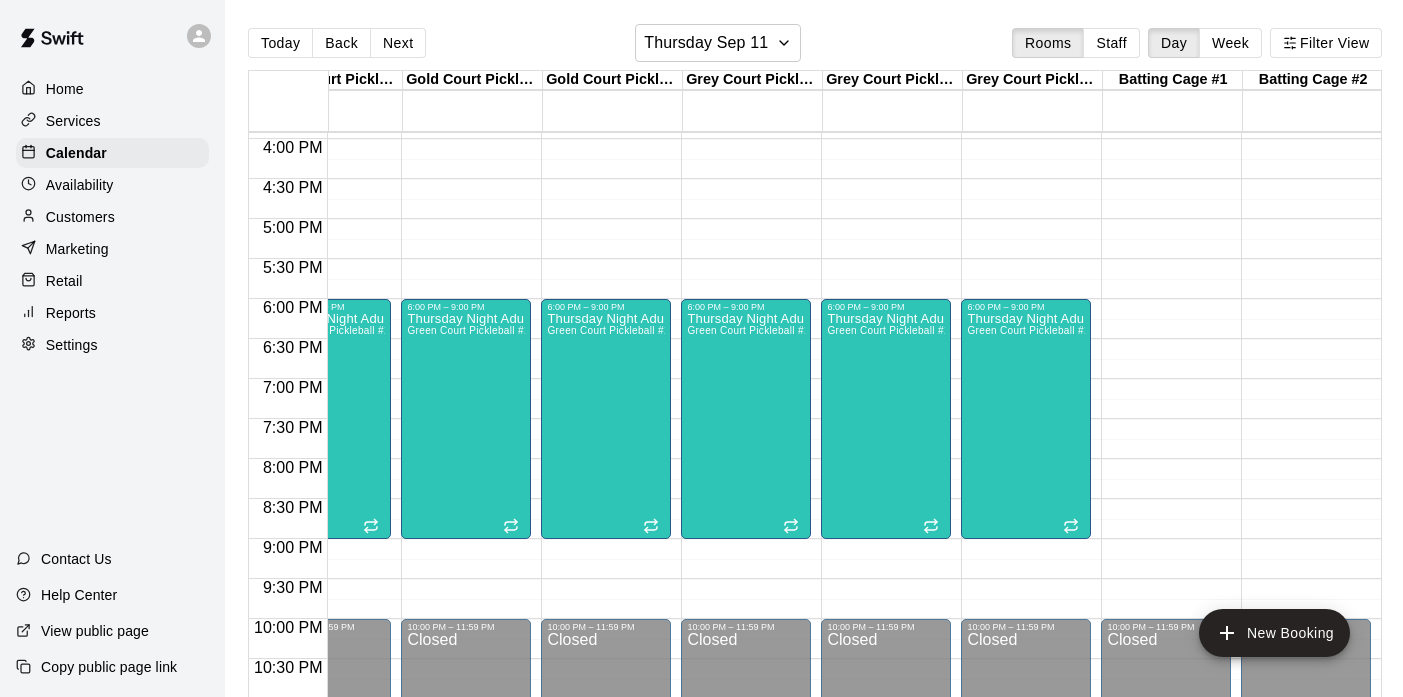 click on "12:00 AM – 8:00 AM Closed 10:00 PM – 11:59 PM Closed" at bounding box center (1166, -181) 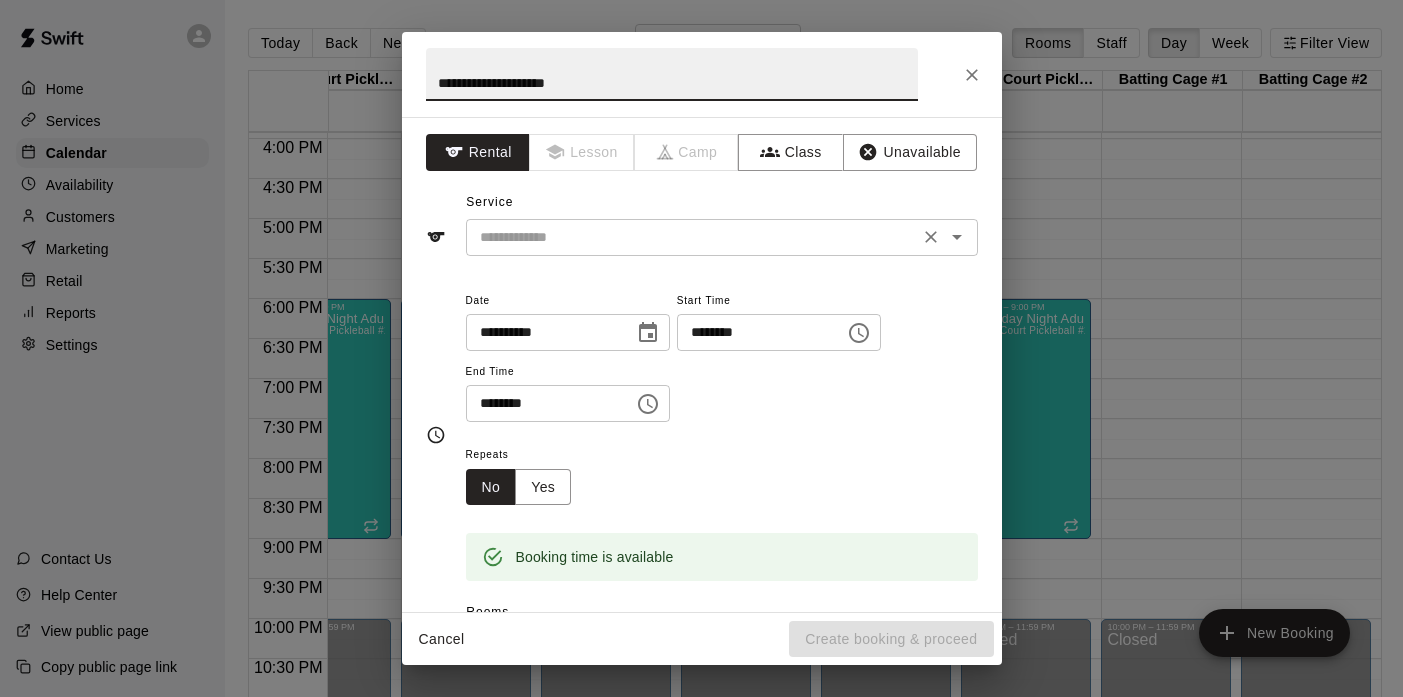 type on "**********" 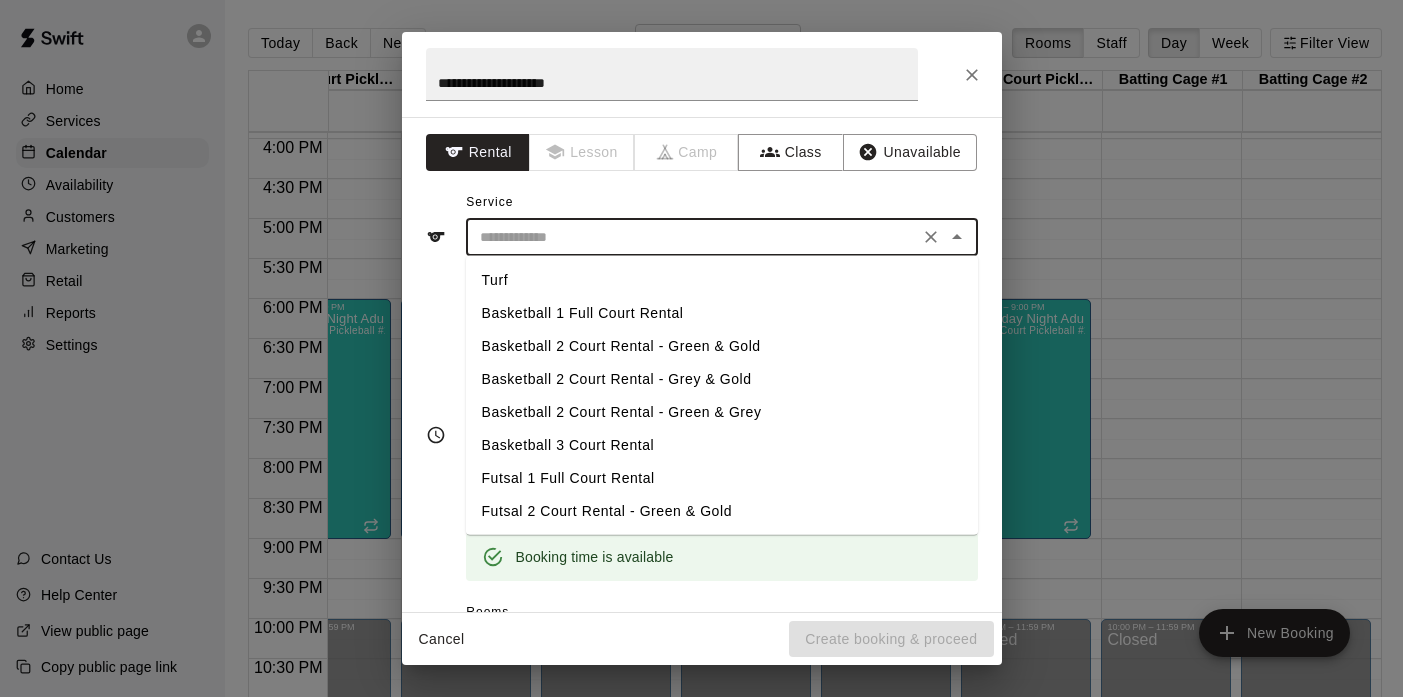 click at bounding box center [692, 237] 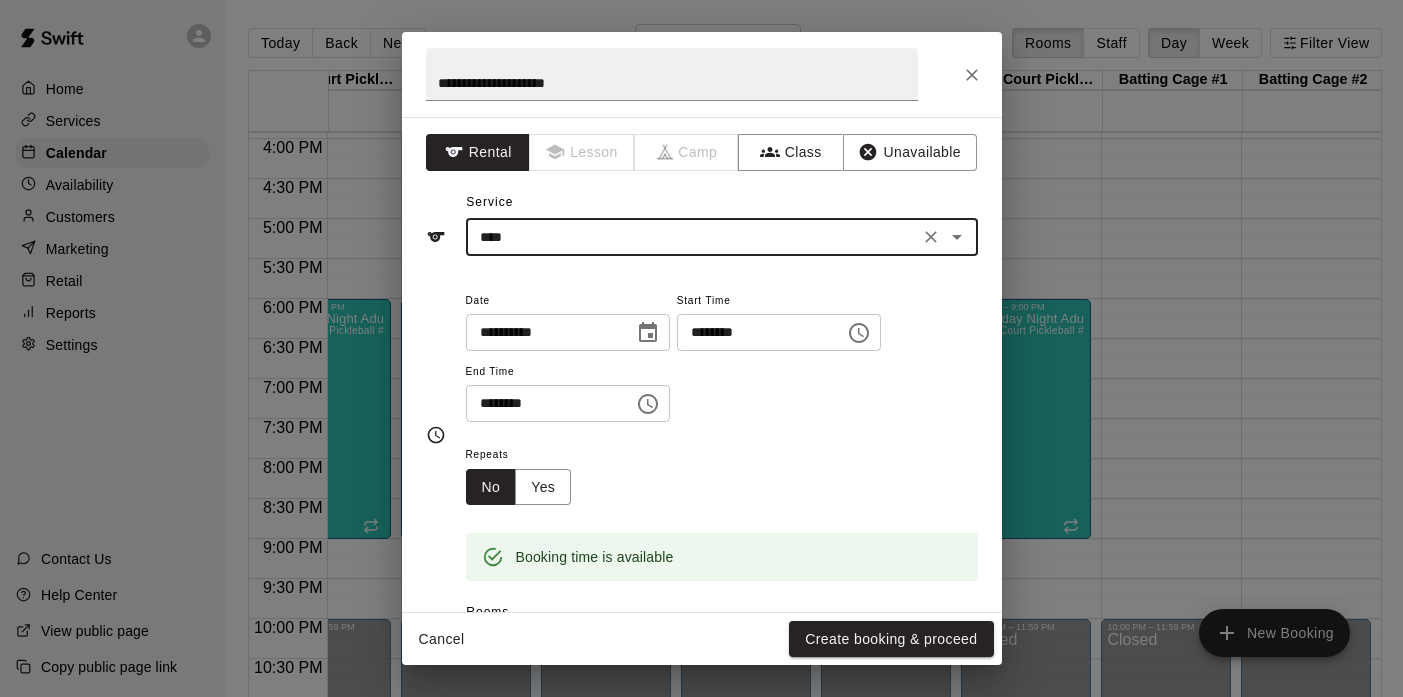 click on "********" at bounding box center [543, 403] 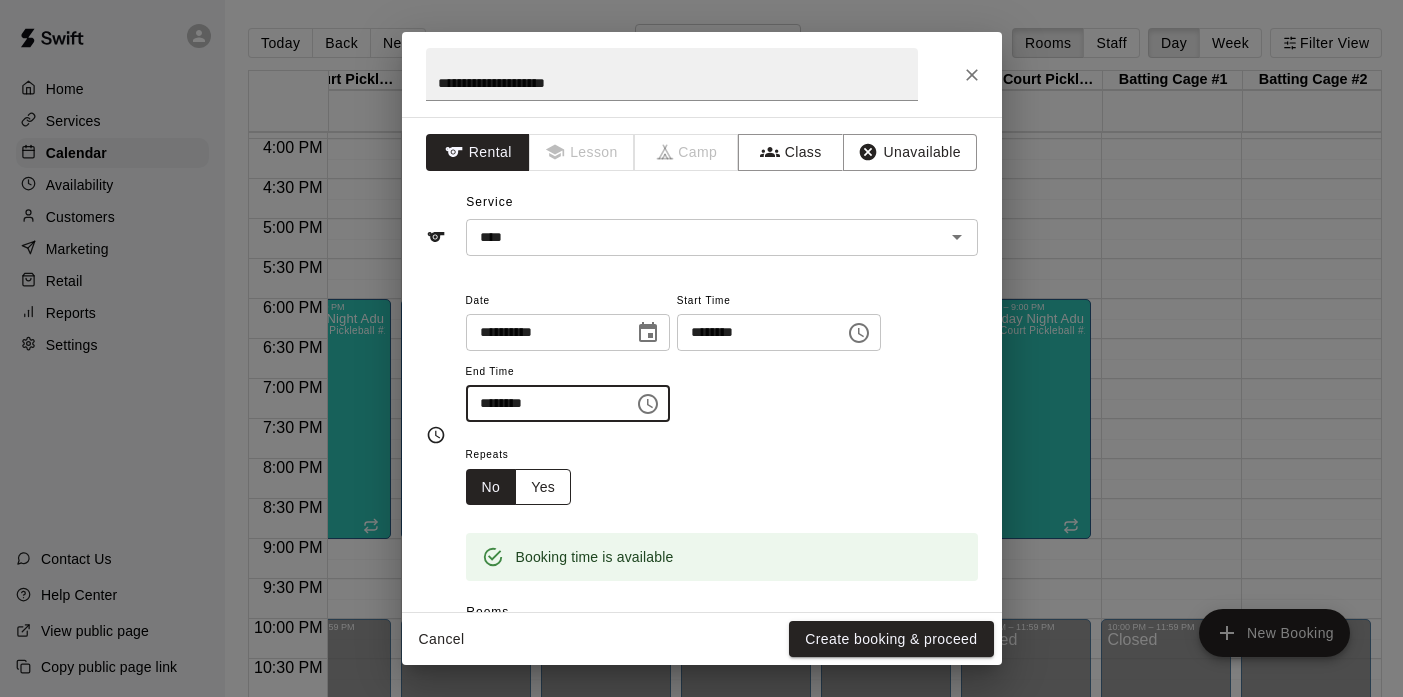 type on "********" 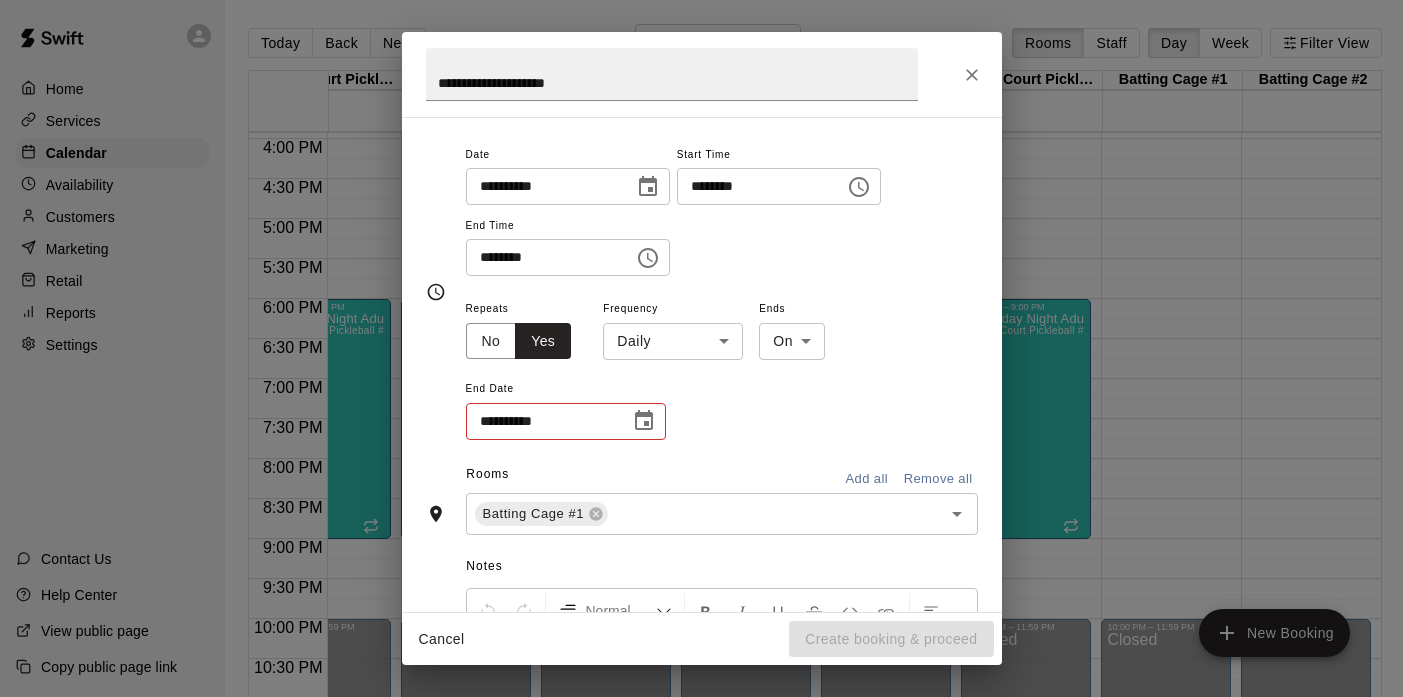 scroll, scrollTop: 153, scrollLeft: 0, axis: vertical 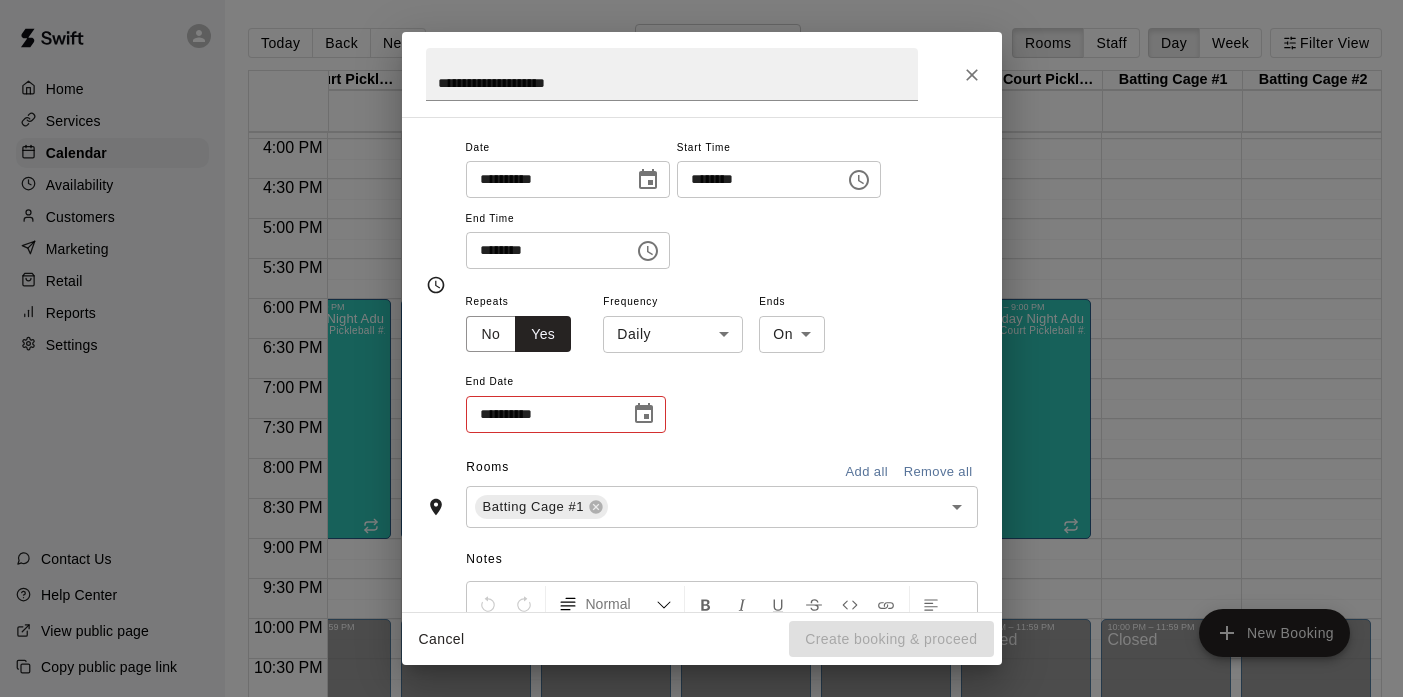 click on "Home Services Calendar Availability Customers Marketing Retail Reports Settings Contact Us Help Center View public page Copy public page link Today Back Next Thursday Sep 11 Rooms Staff Day Week Filter View Green Court Pickleball #1 11 Thu Green Court Pickleball #2 11 Thu Green Court Pickleball #3 11 Thu Gold Court Pickleball #1 11 Thu Gold Court Pickleball #2 11 Thu Gold Court Pickleball #3 11 Thu Grey Court Pickleball #1 11 Thu Grey Court Pickleball #2 11 Thu Grey Court Pickleball #3 11 Thu Batting Cage #1 11 Thu Batting Cage #2 11 Thu 12:00 AM 12:30 AM 1:00 AM 1:30 AM 2:00 AM 2:30 AM 3:00 AM 3:30 AM 4:00 AM 4:30 AM 5:00 AM 5:30 AM 6:00 AM 6:30 AM 7:00 AM 7:30 AM 8:00 AM 8:30 AM 9:00 AM 9:30 AM 10:00 AM 10:30 AM 11:00 AM 11:30 AM 12:00 PM 12:30 PM 1:00 PM 1:30 PM 2:00 PM 2:30 PM 3:00 PM 3:30 PM 4:00 PM 4:30 PM 5:00 PM 5:30 PM 6:00 PM 6:30 PM 7:00 PM 7:30 PM 8:00 PM 8:30 PM 9:00 PM 9:30 PM 10:00 PM 10:30 PM 11:00 PM 11:30 PM 12:00 AM – 8:00 AM Closed 6:00 PM – 9:00 PM 0/100 spots 10:00 PM – 11:59 PM" at bounding box center (701, 364) 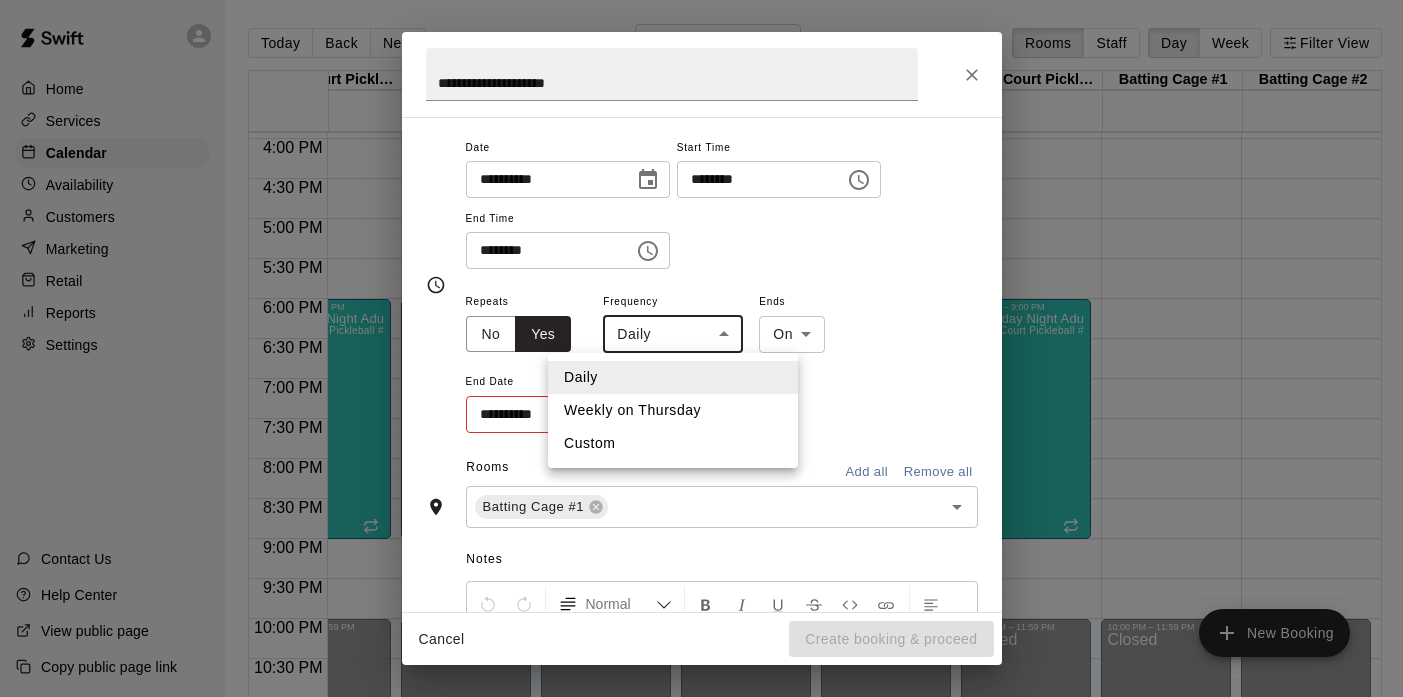 click on "Weekly on Thursday" at bounding box center (673, 410) 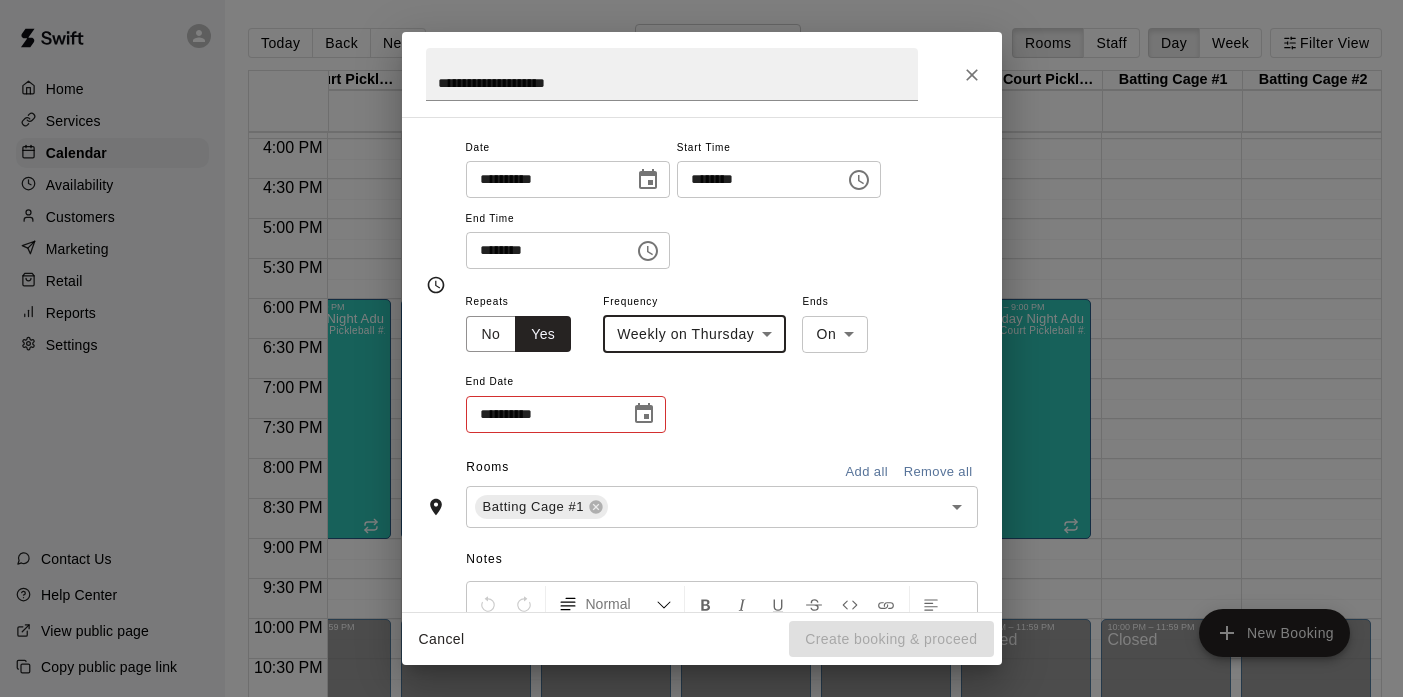click 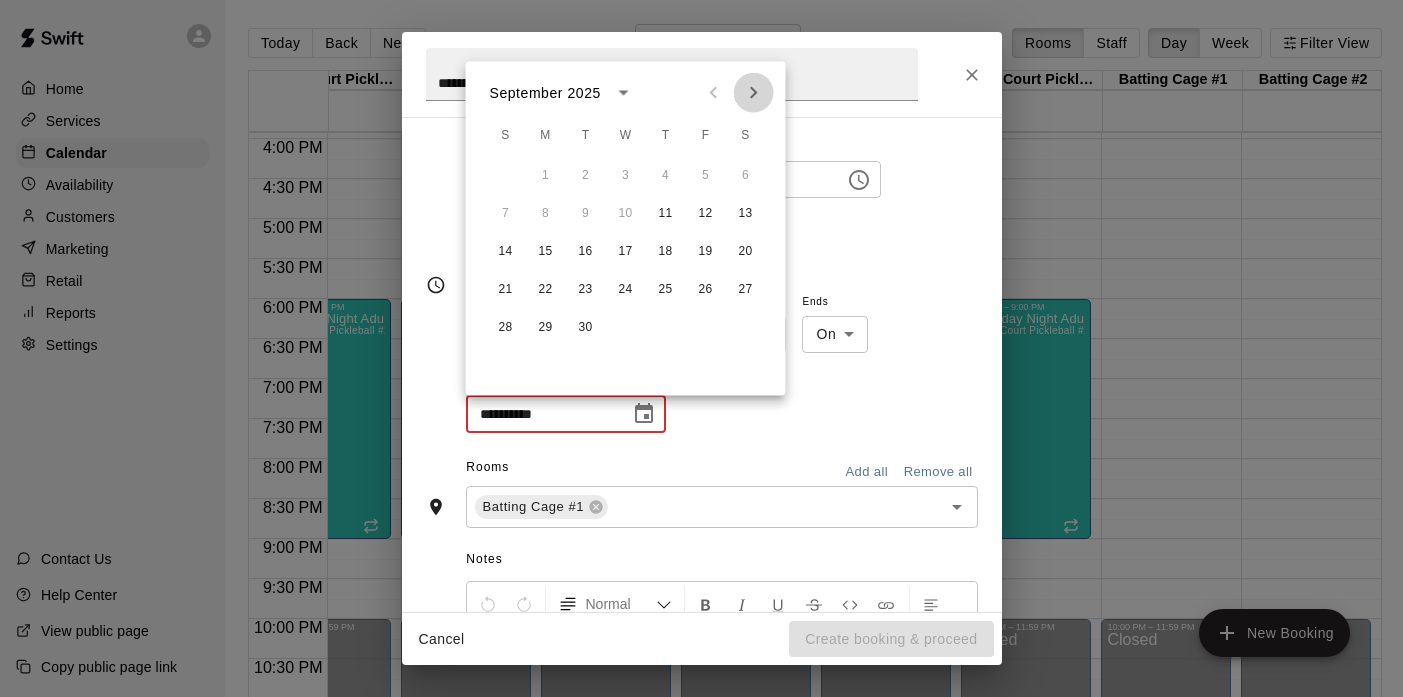 click 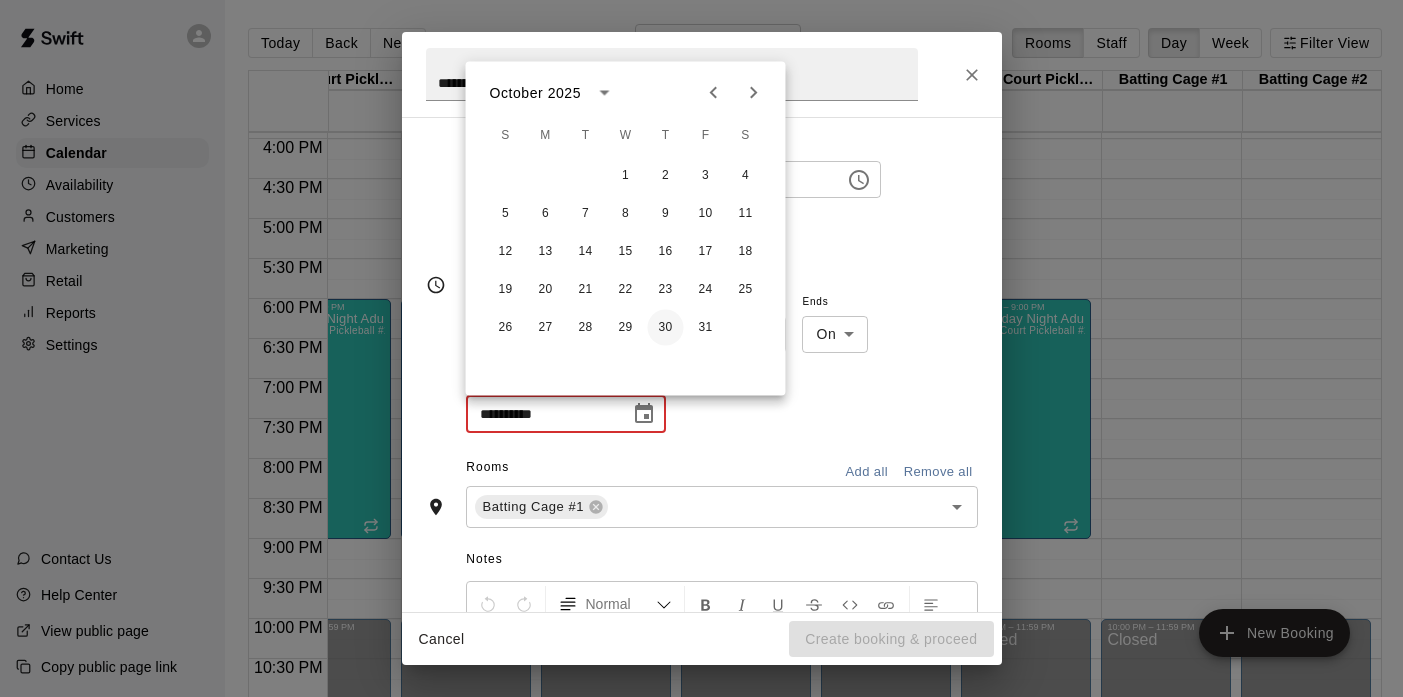 click on "30" at bounding box center (666, 328) 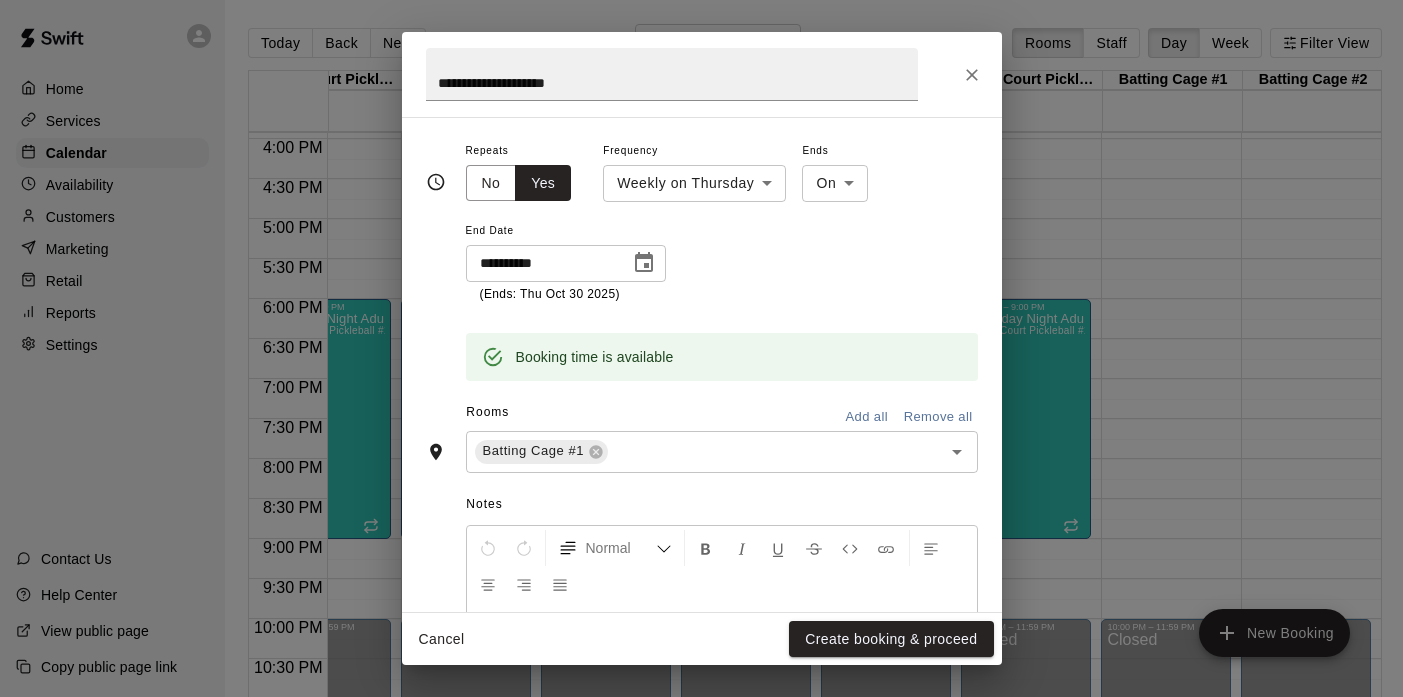 scroll, scrollTop: 307, scrollLeft: 0, axis: vertical 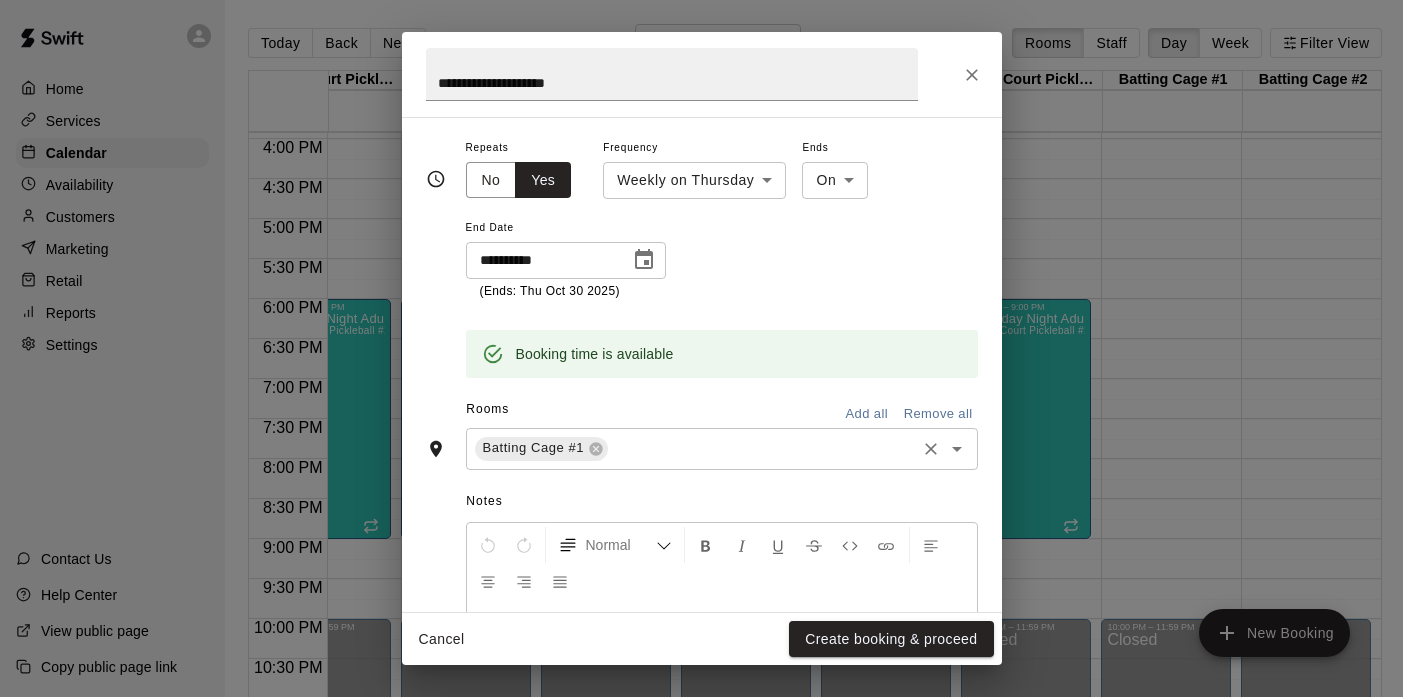 click 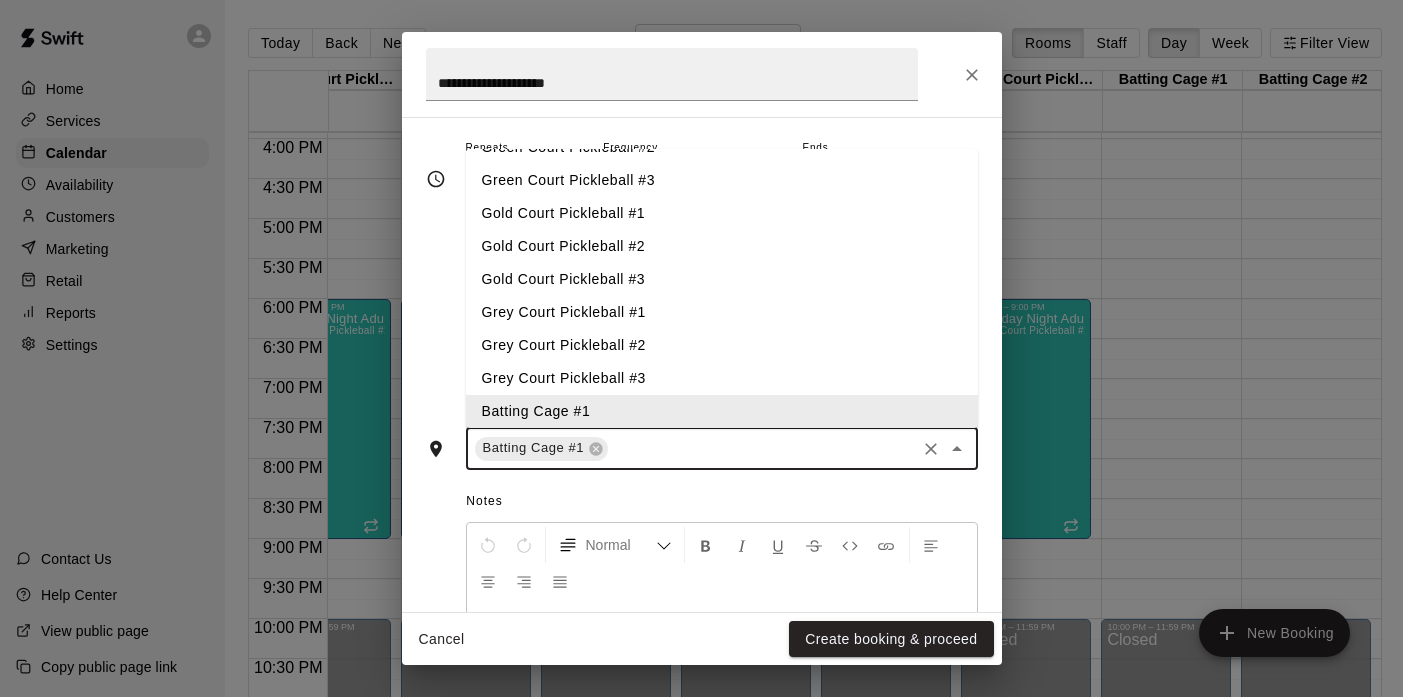 scroll, scrollTop: 100, scrollLeft: 0, axis: vertical 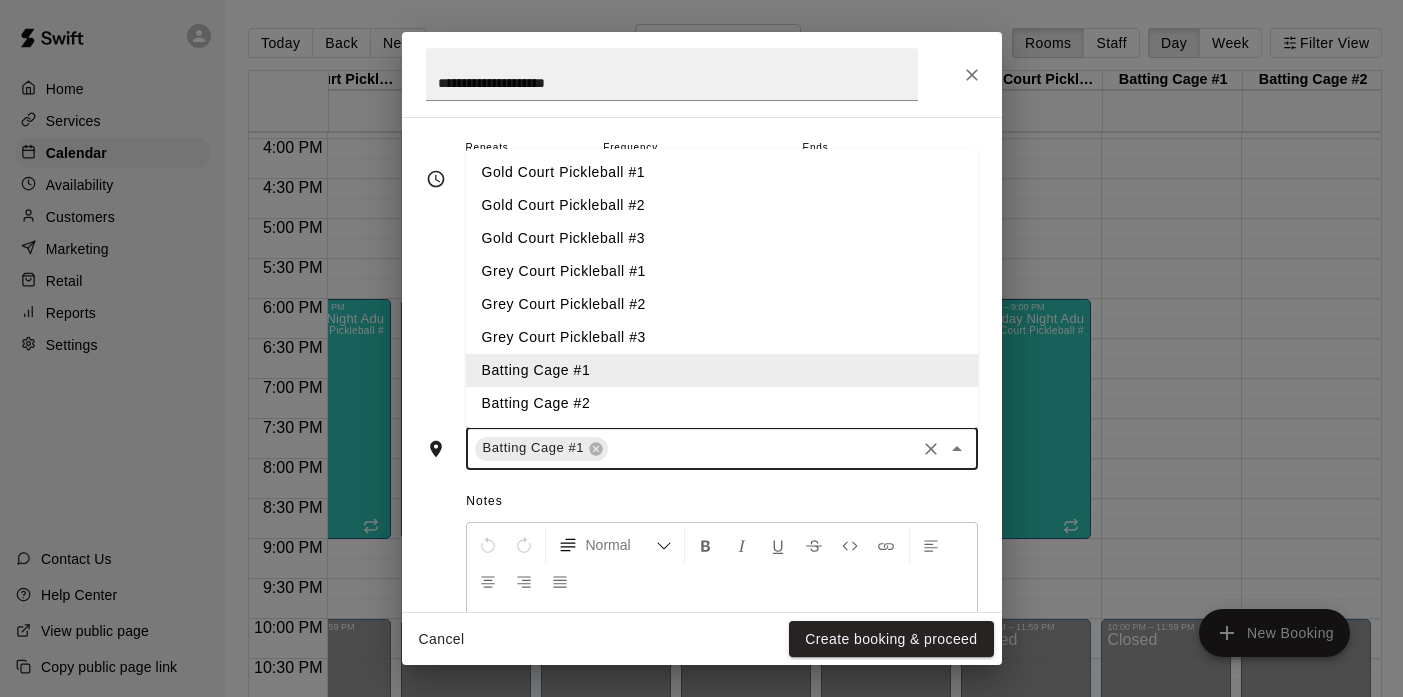 click on "Batting Cage #2" at bounding box center (722, 403) 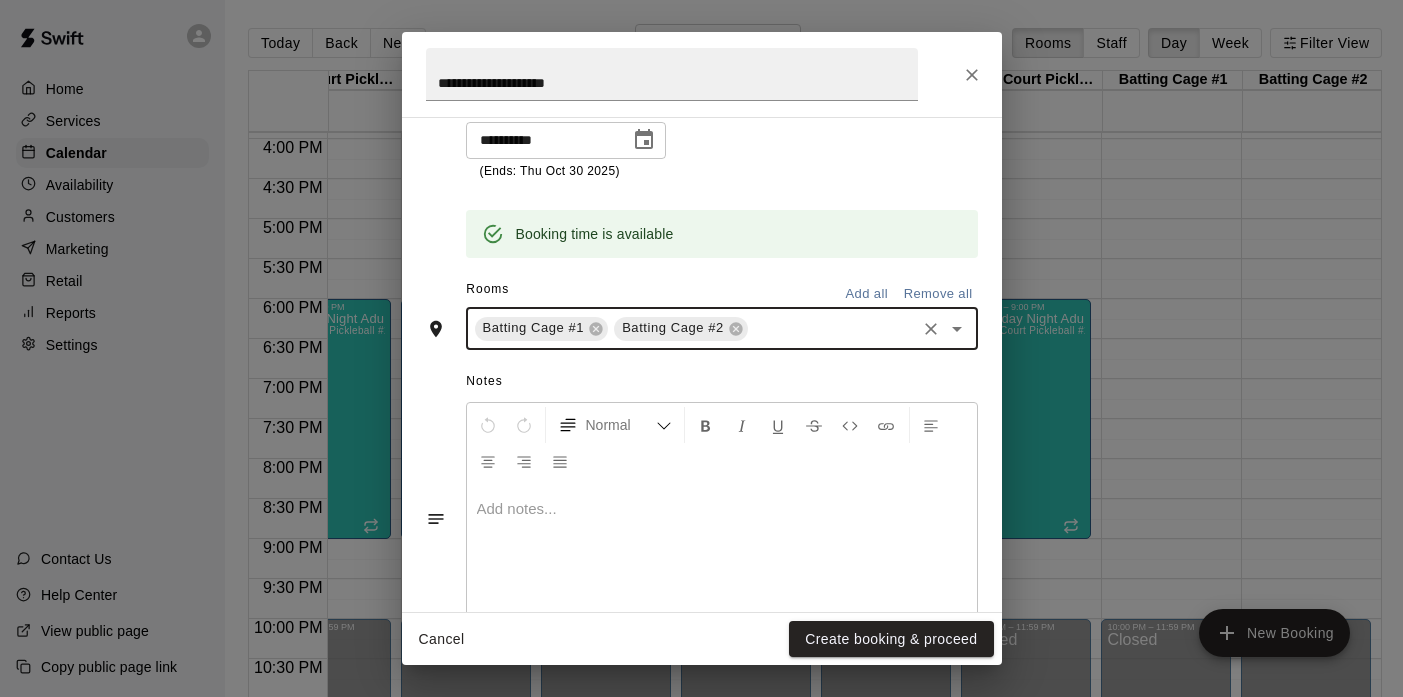 scroll, scrollTop: 488, scrollLeft: 0, axis: vertical 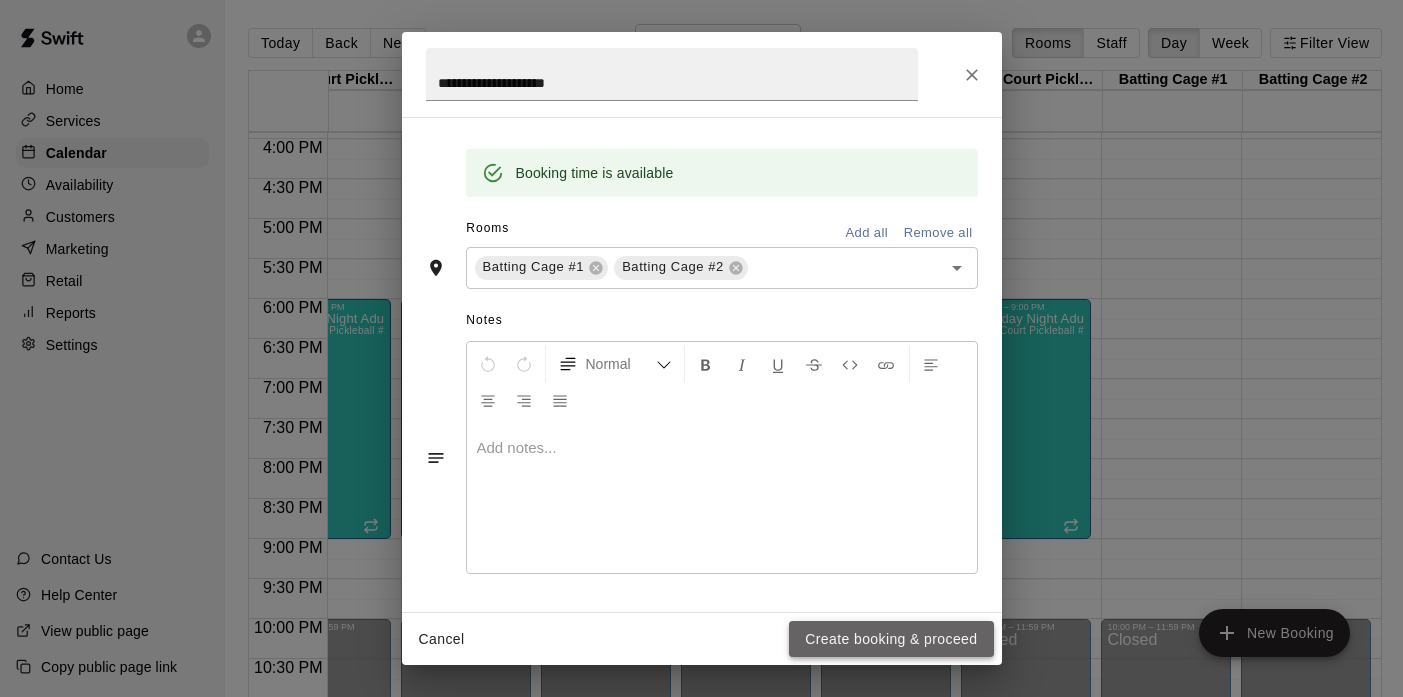 click on "Create booking & proceed" at bounding box center (891, 639) 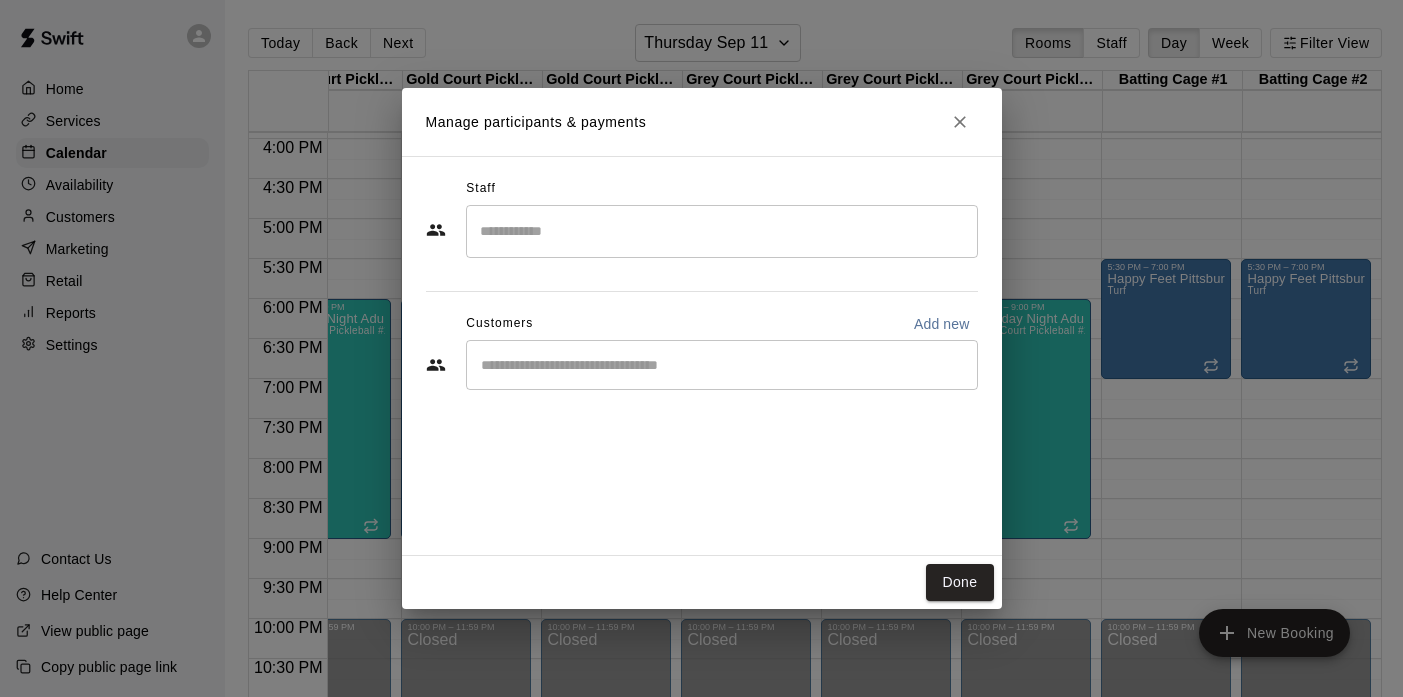 click on "​" at bounding box center [722, 231] 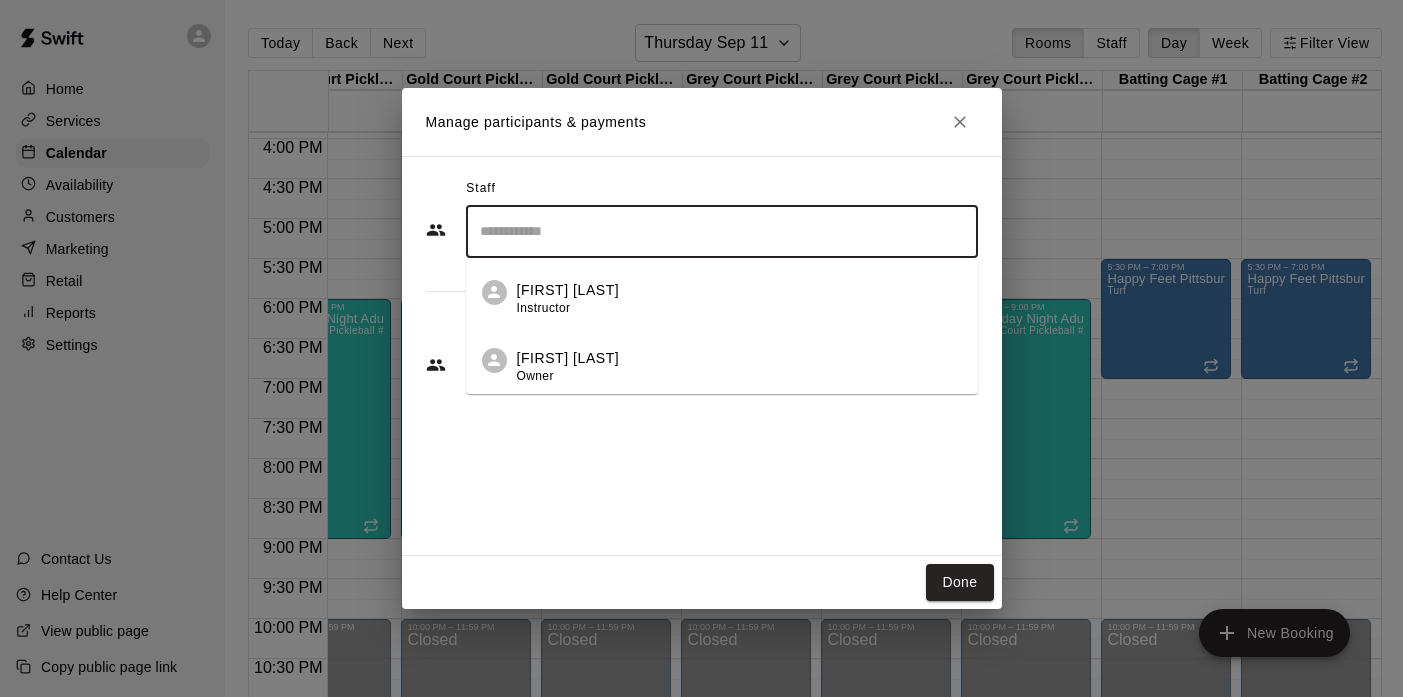 click on "Marko Thomas Owner" at bounding box center (722, 360) 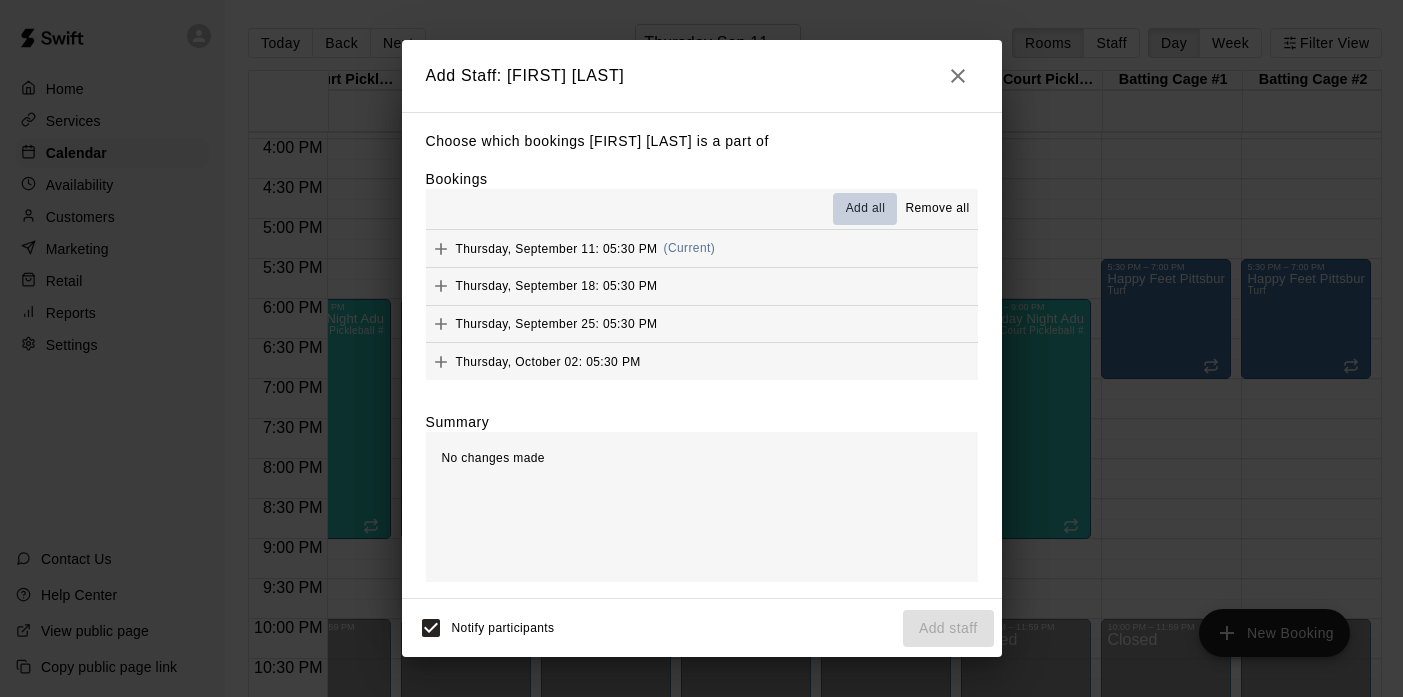 click on "Add all" at bounding box center (866, 209) 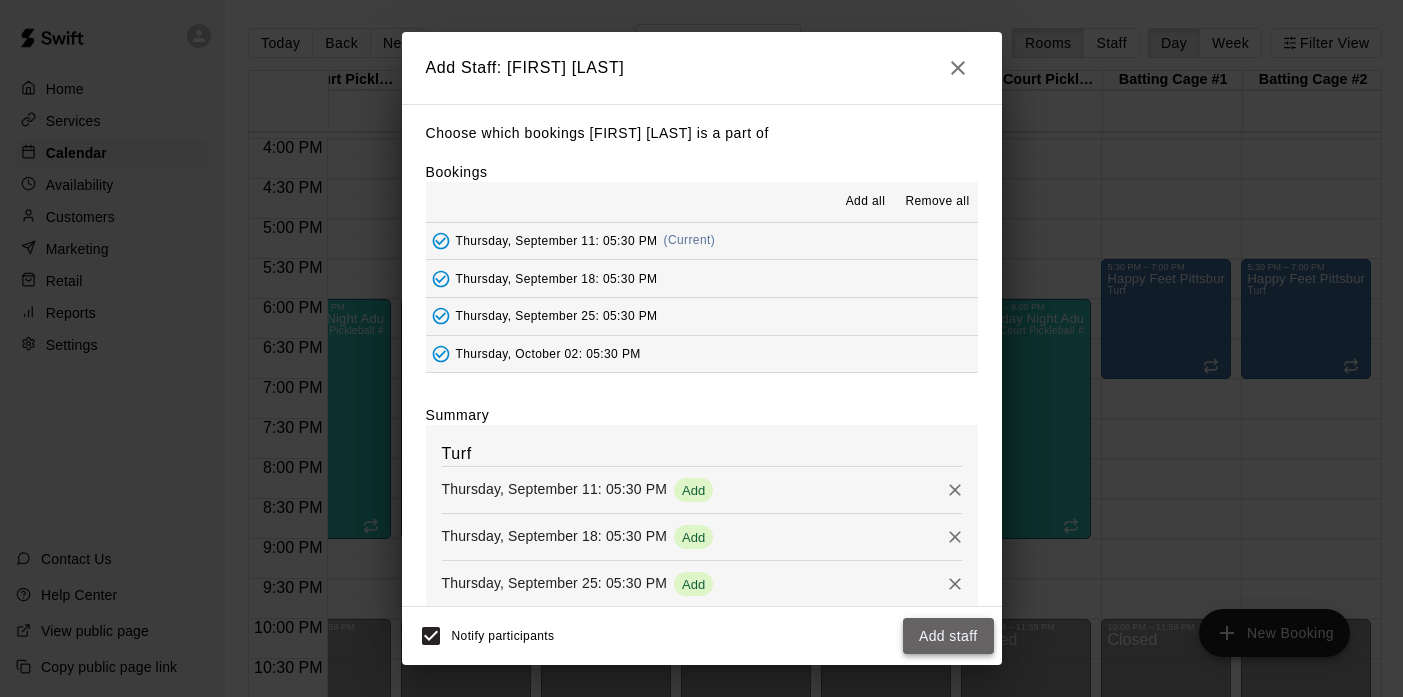 click on "Add staff" at bounding box center [948, 636] 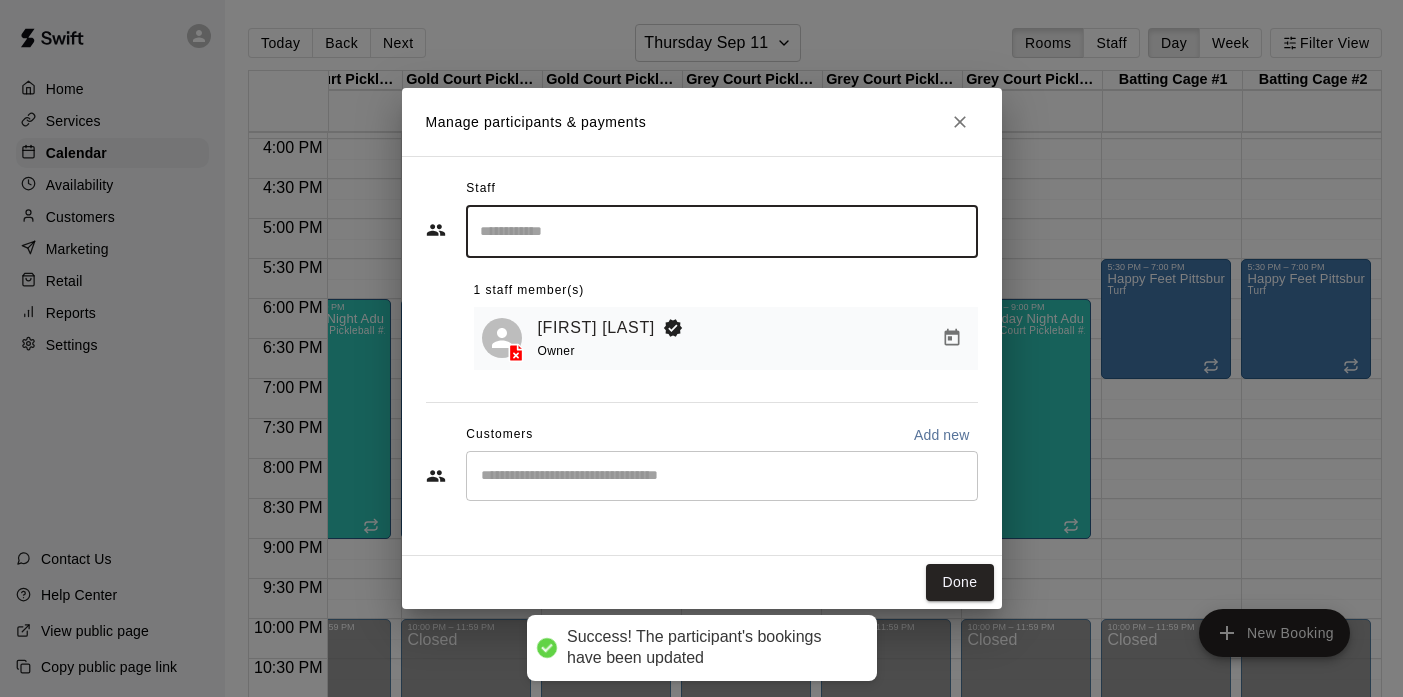 click on "Add new" at bounding box center [942, 435] 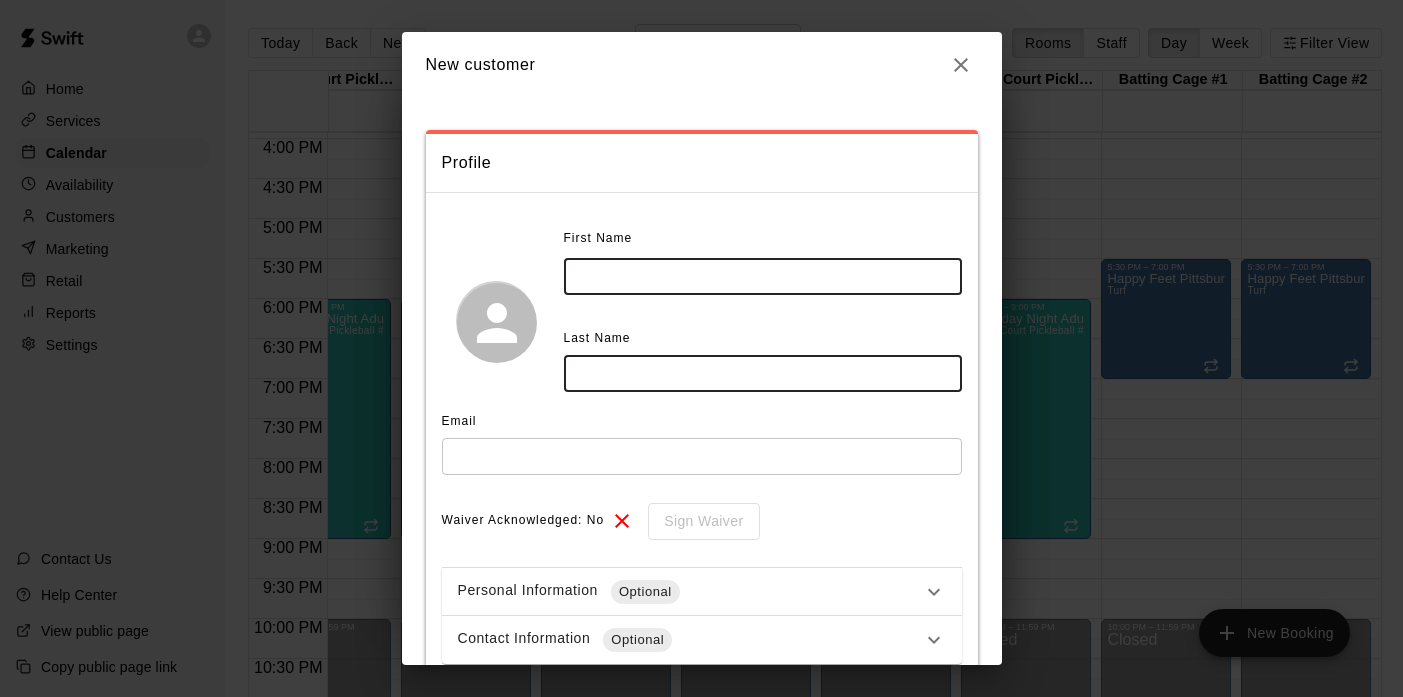 click at bounding box center (763, 276) 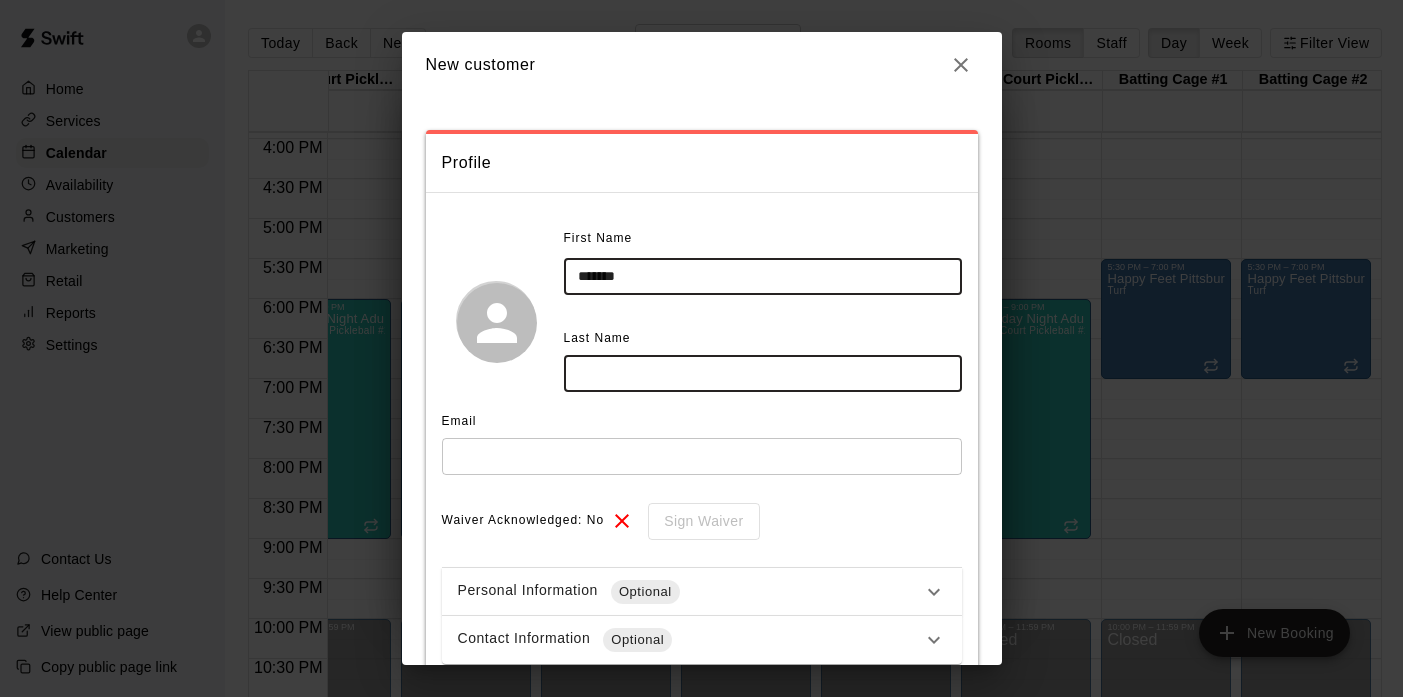 type on "******" 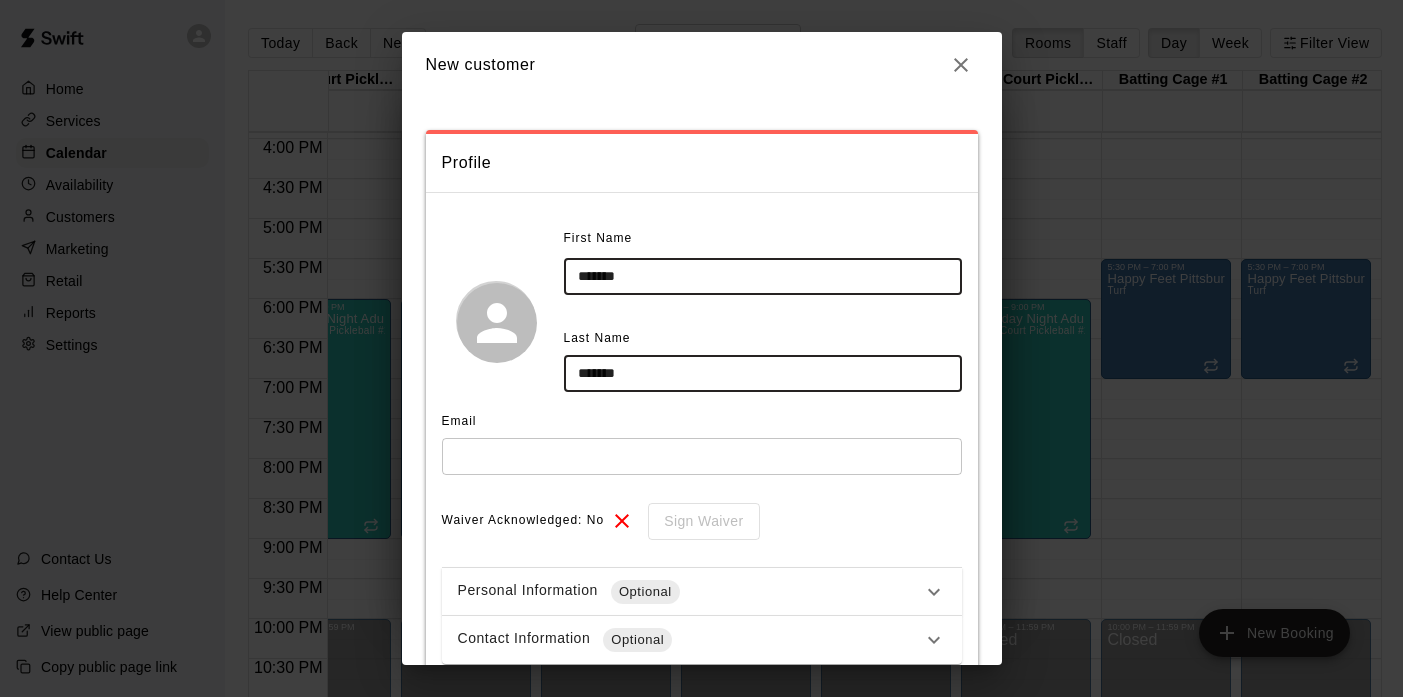 type on "*******" 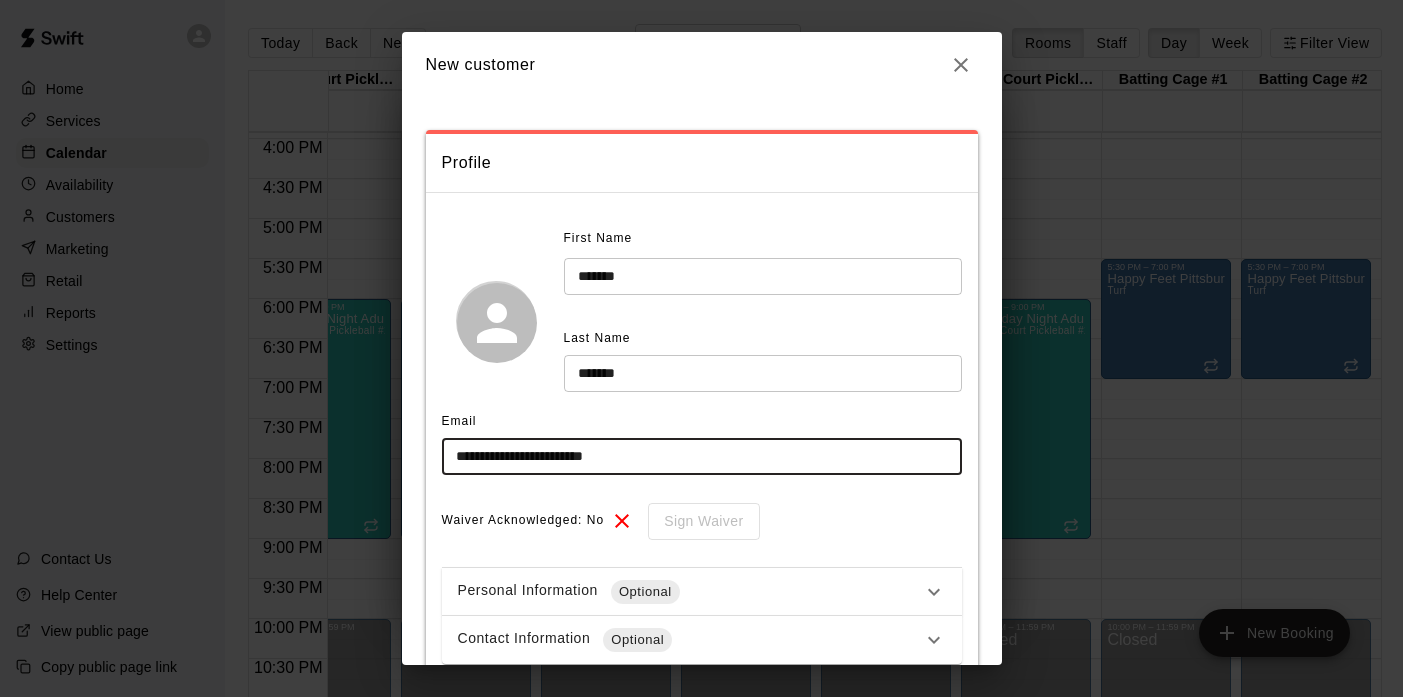 scroll, scrollTop: 129, scrollLeft: 0, axis: vertical 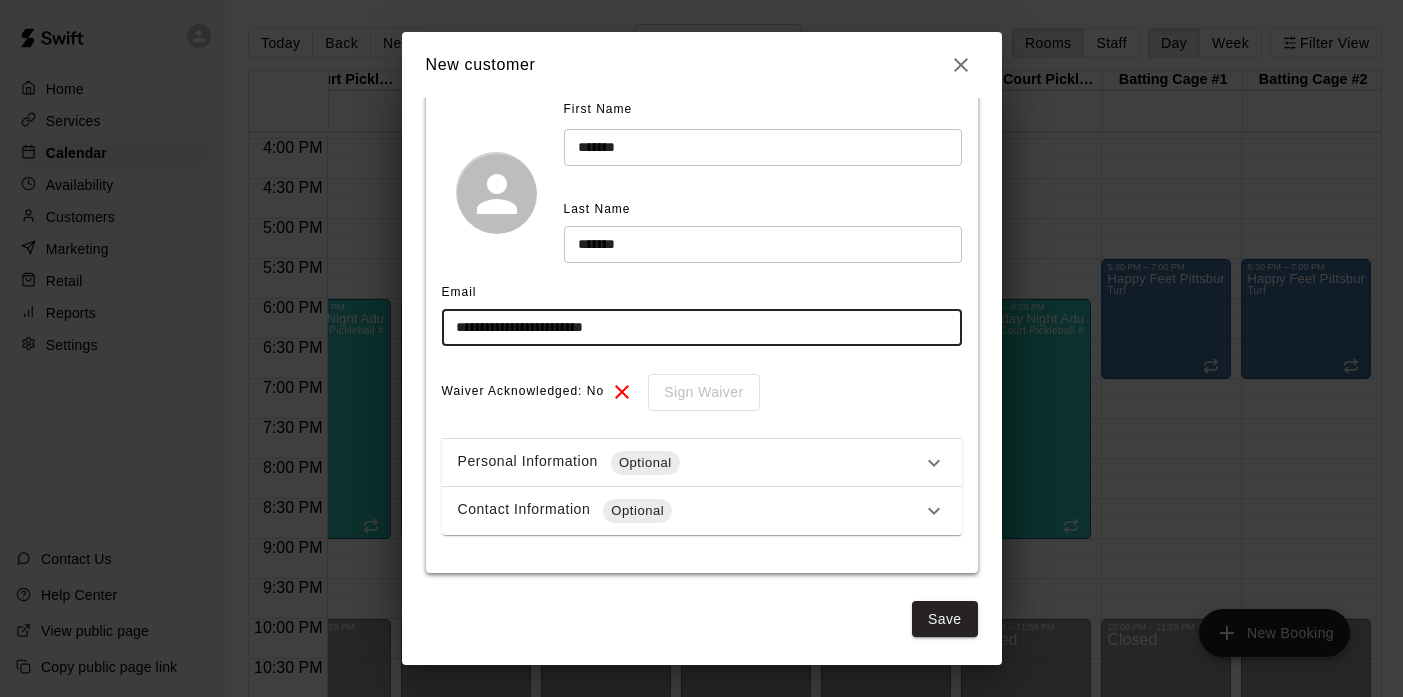 type on "**********" 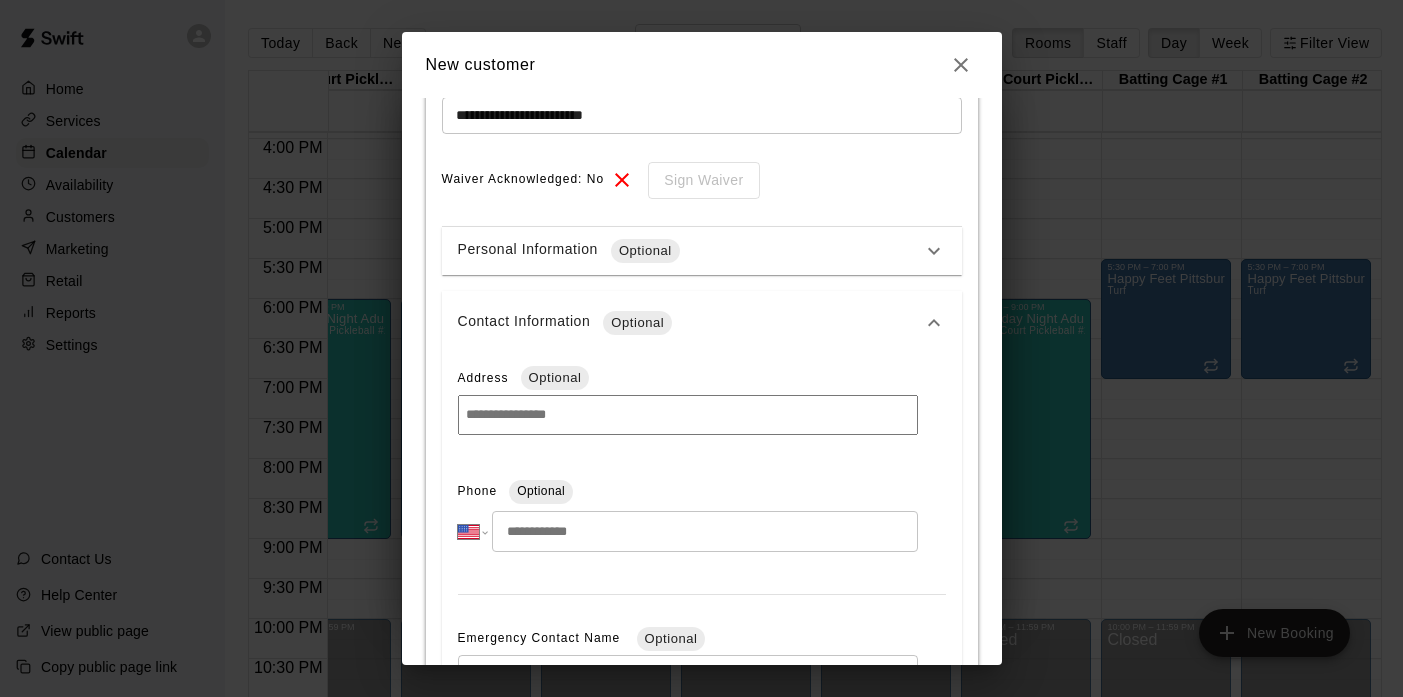 scroll, scrollTop: 349, scrollLeft: 0, axis: vertical 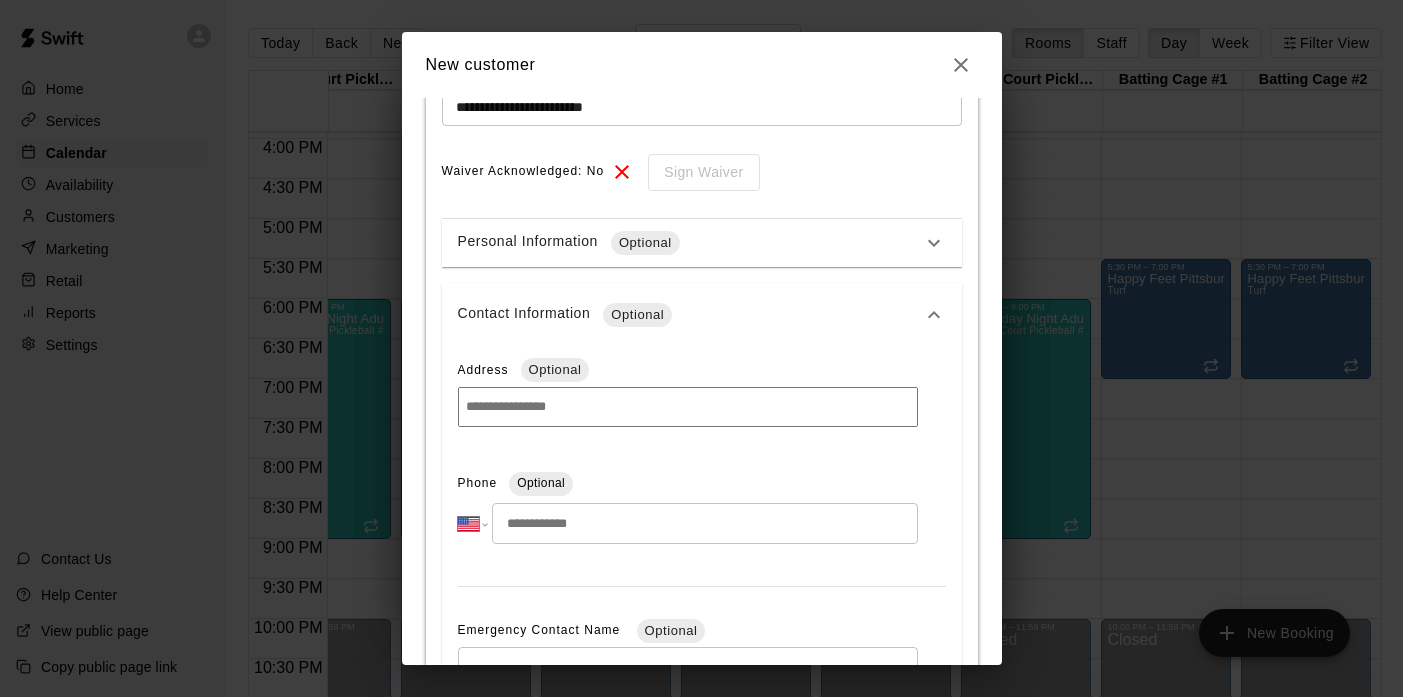 click at bounding box center [704, 523] 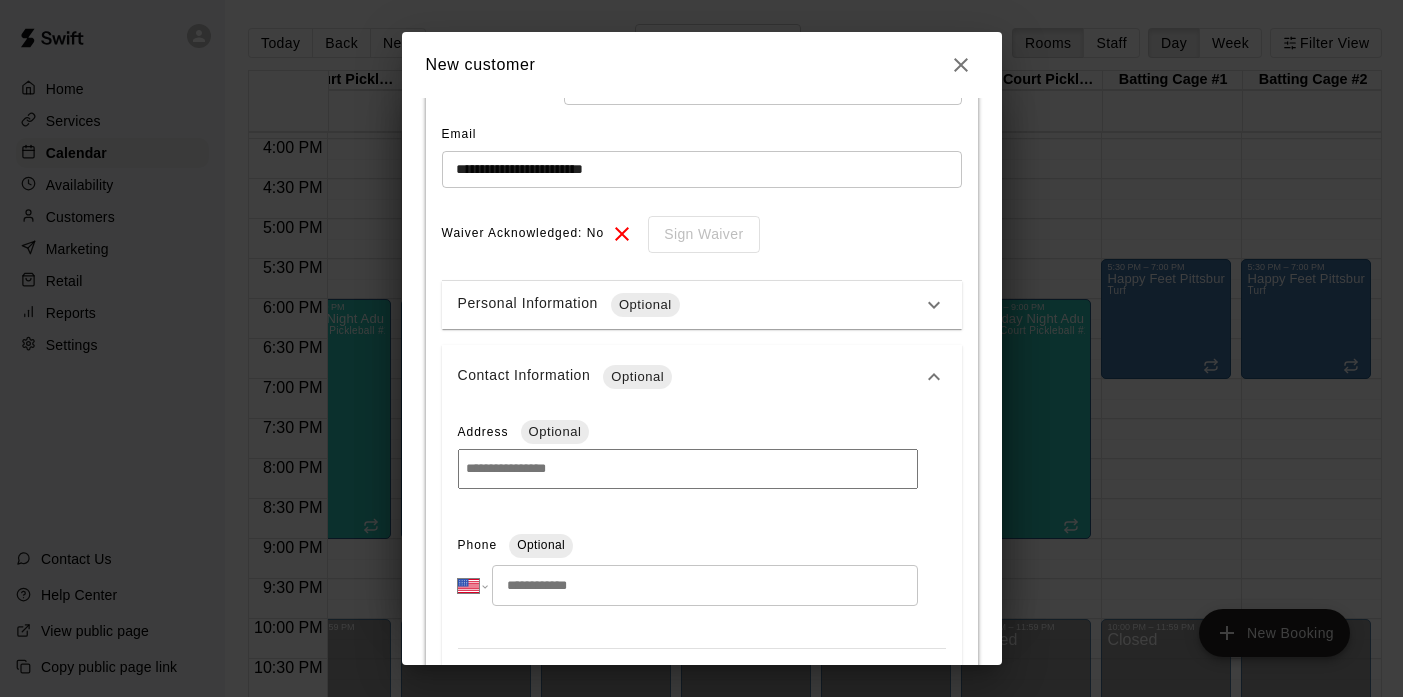 scroll, scrollTop: 288, scrollLeft: 0, axis: vertical 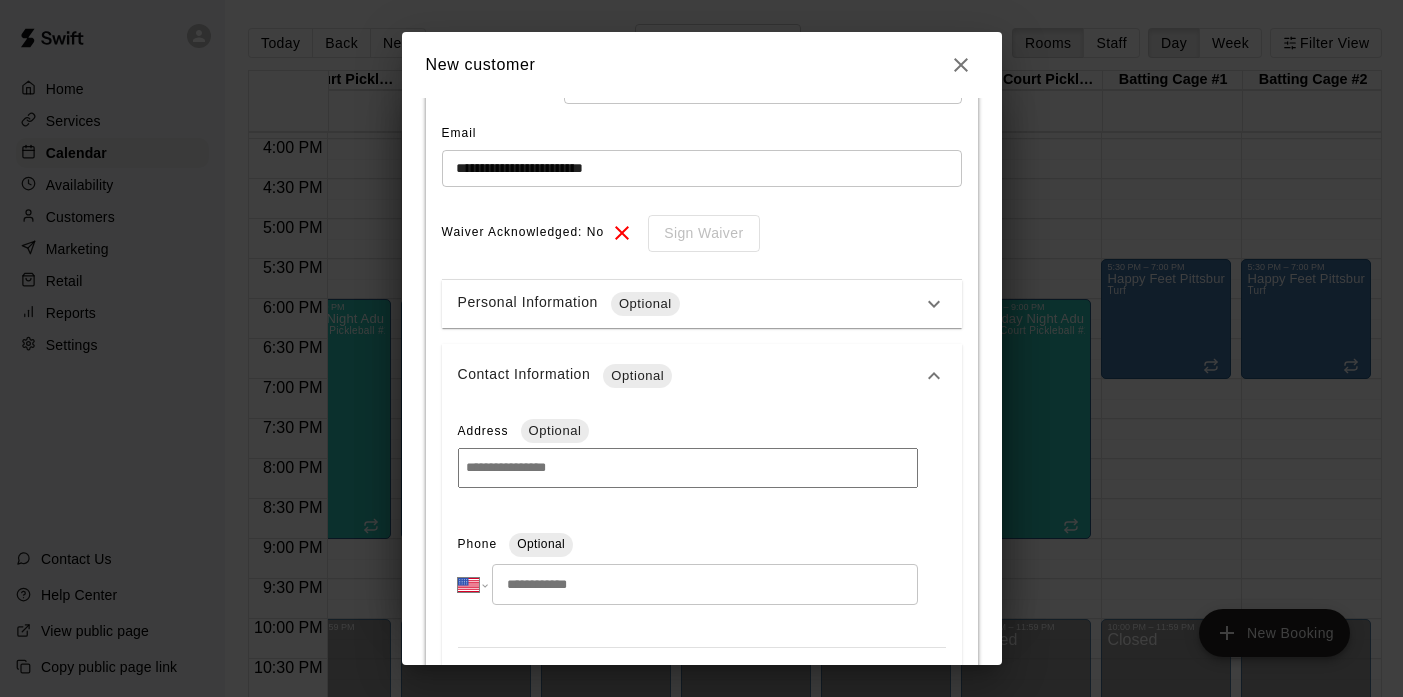 click on "Contact Information Optional" at bounding box center (702, 376) 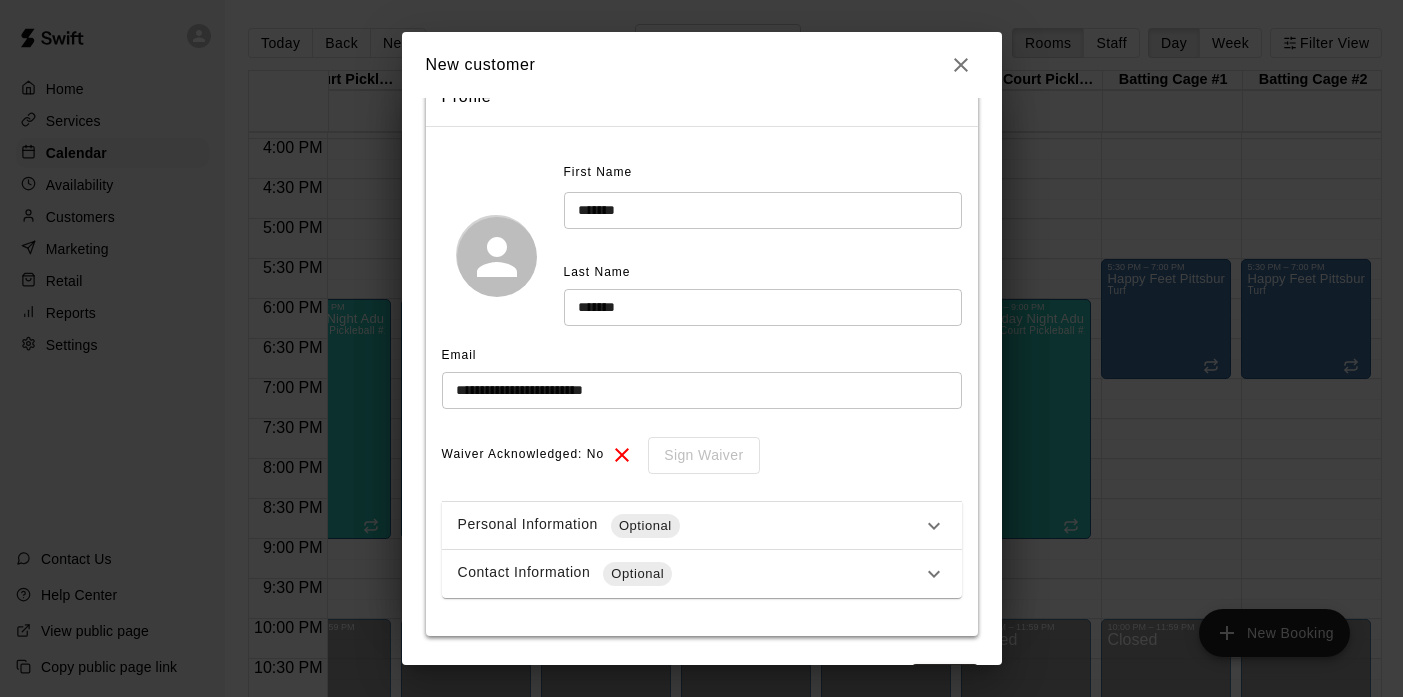 scroll, scrollTop: 129, scrollLeft: 0, axis: vertical 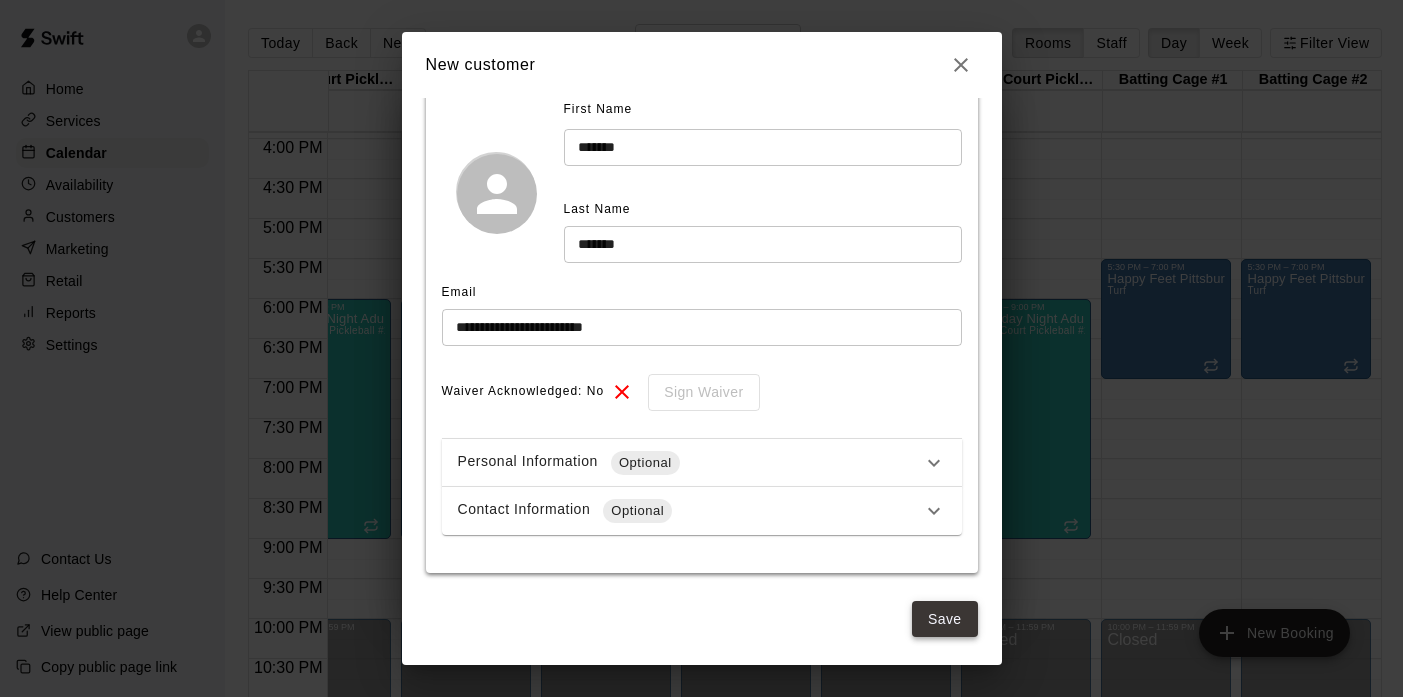 click on "Save" at bounding box center [945, 619] 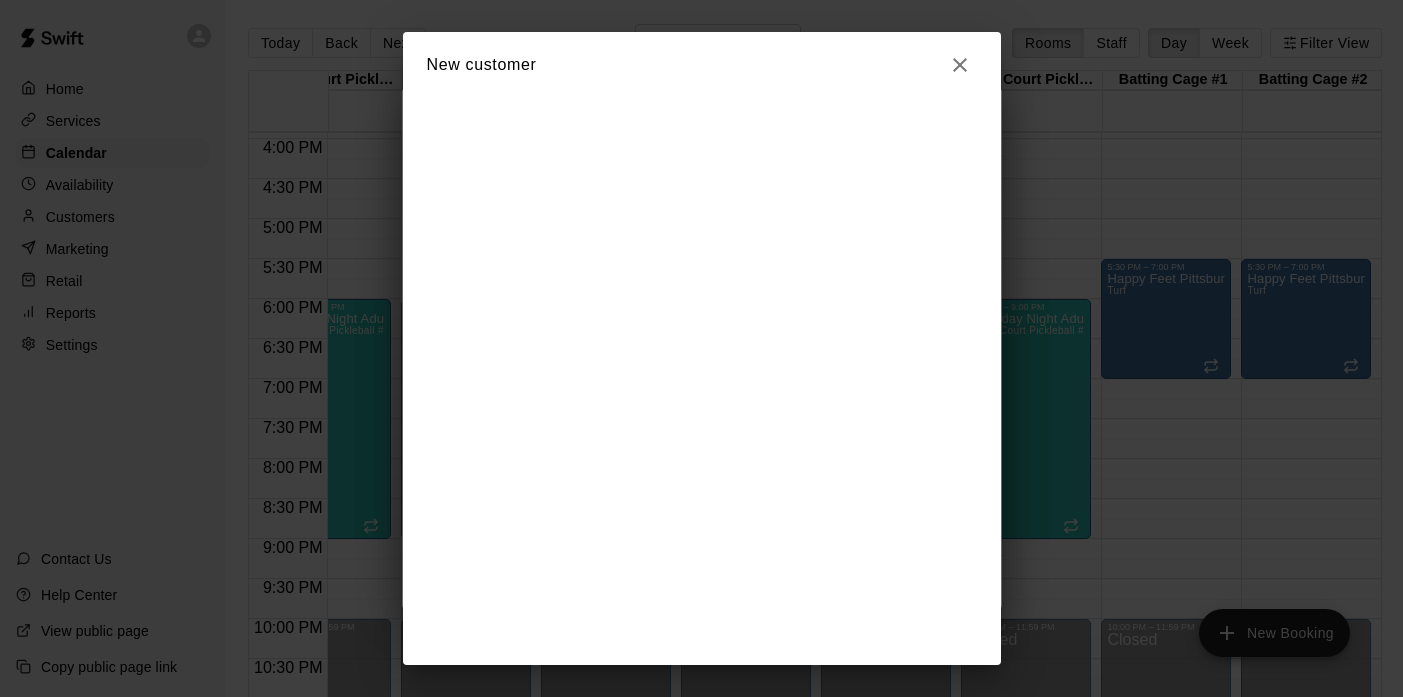 scroll, scrollTop: 0, scrollLeft: 0, axis: both 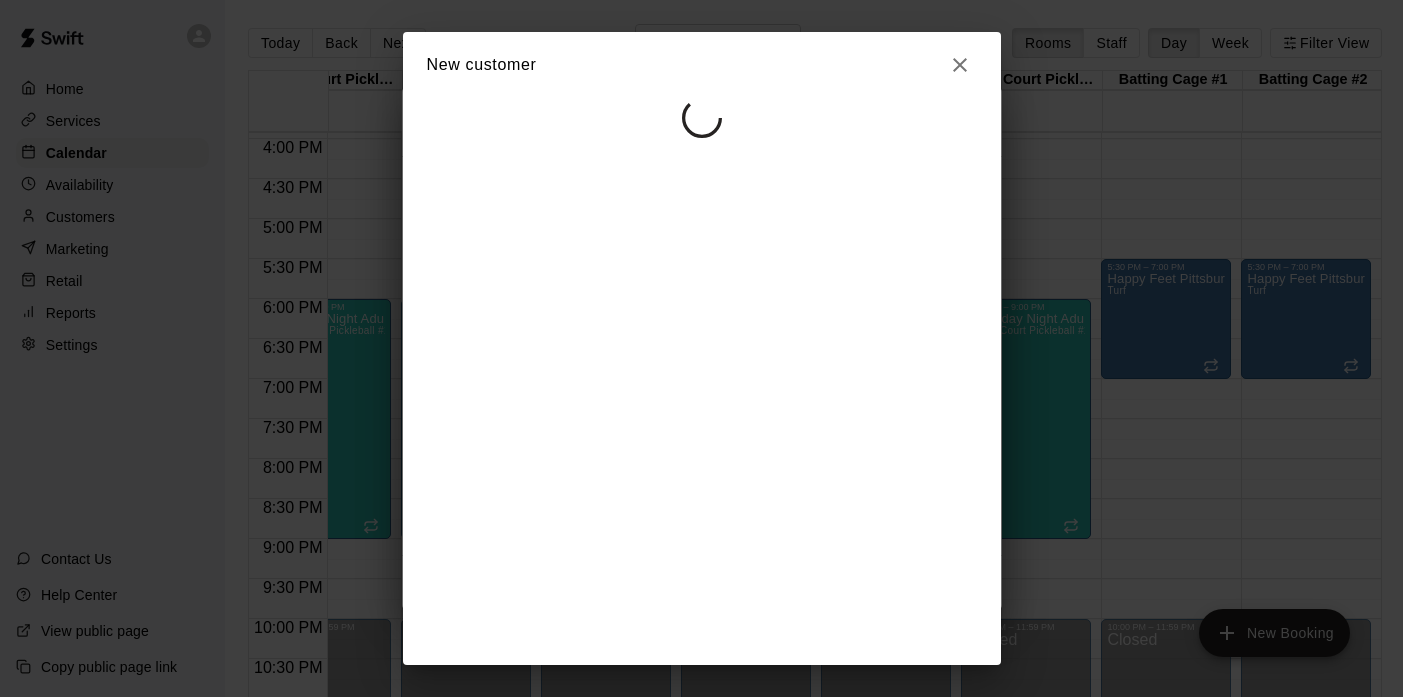 select on "**" 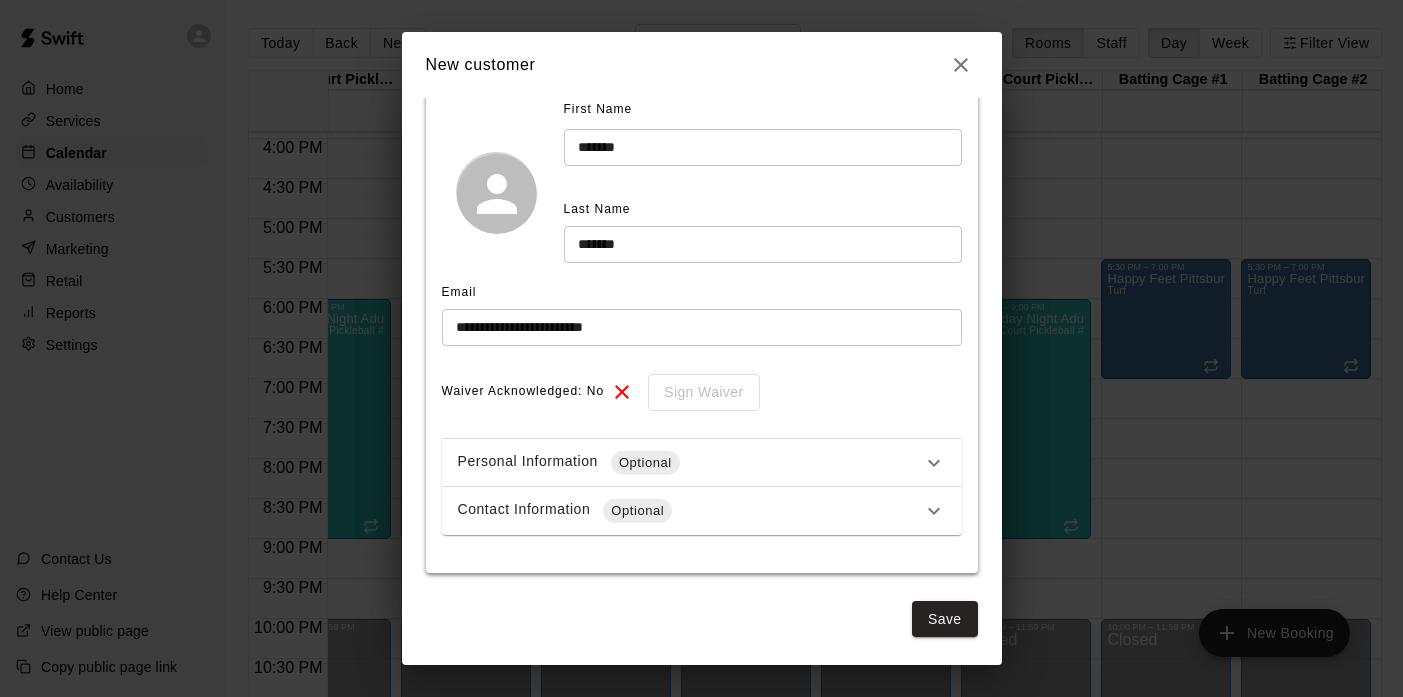 scroll, scrollTop: 0, scrollLeft: 0, axis: both 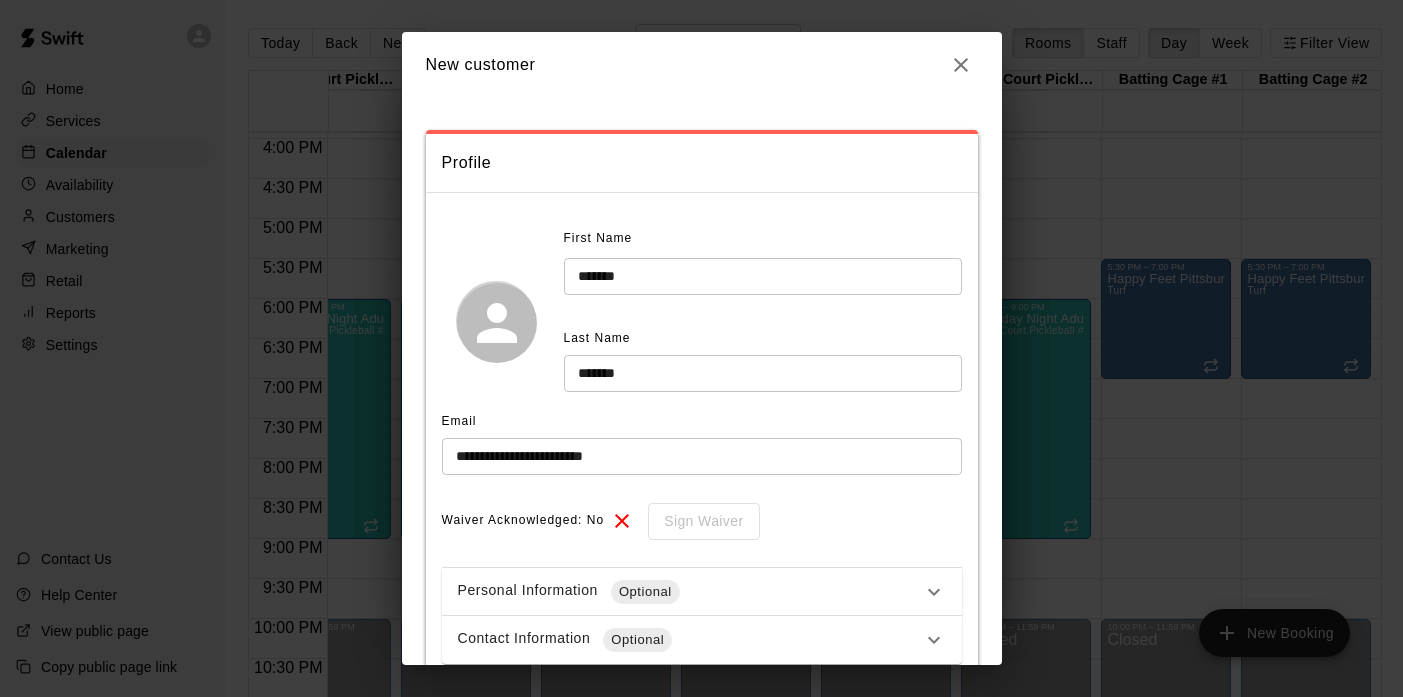 click on "New customer" at bounding box center (702, 65) 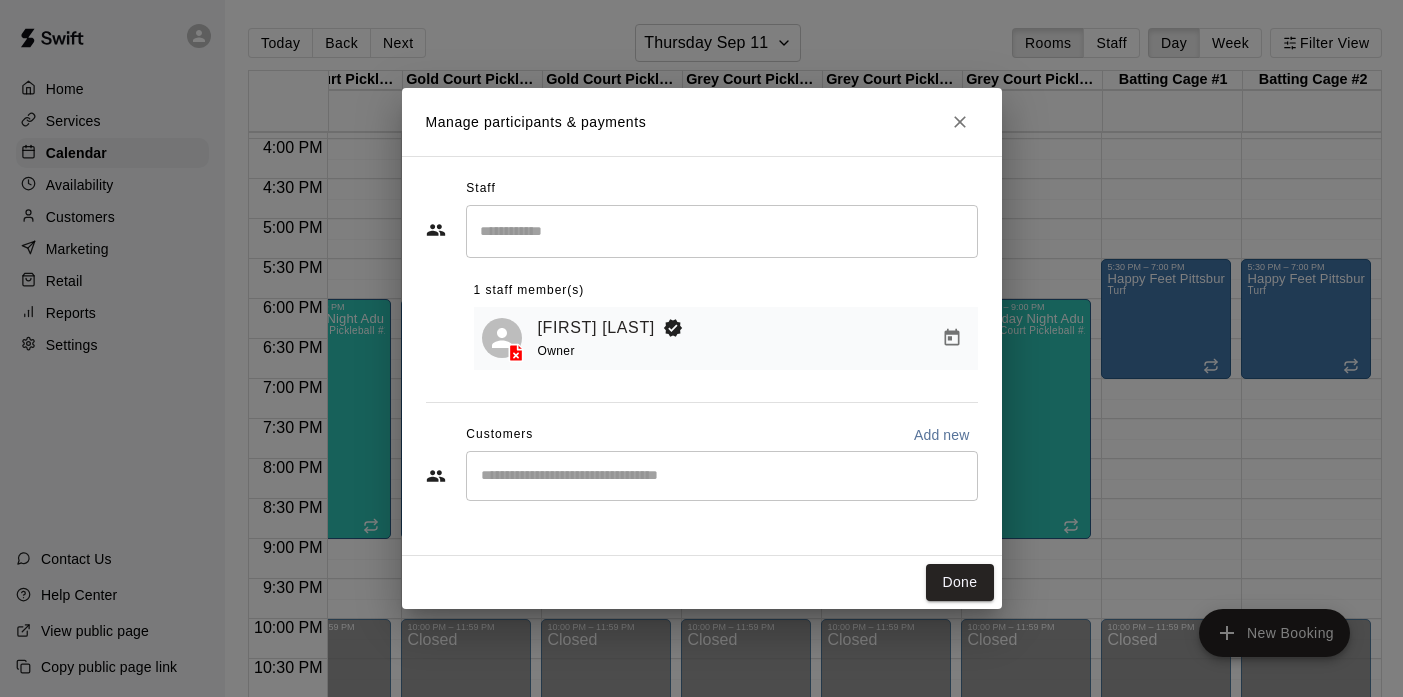 click on "​" at bounding box center (722, 476) 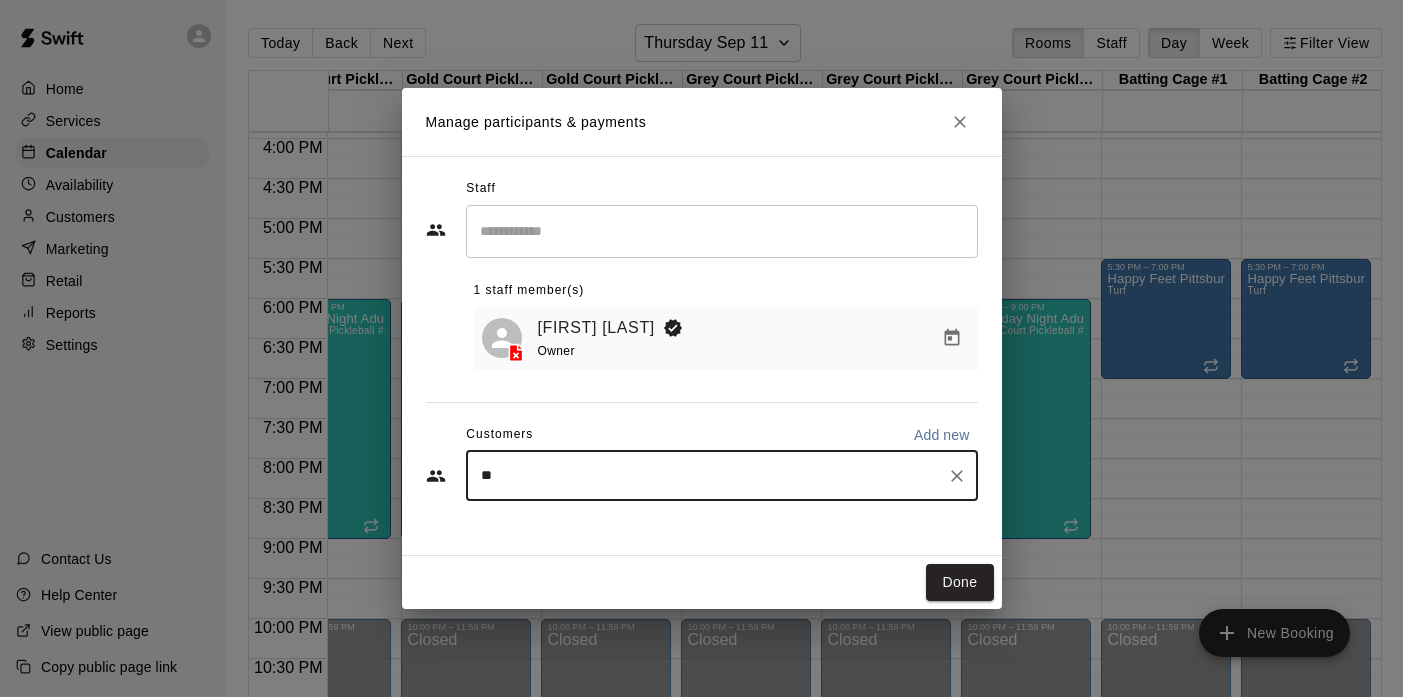 type on "*" 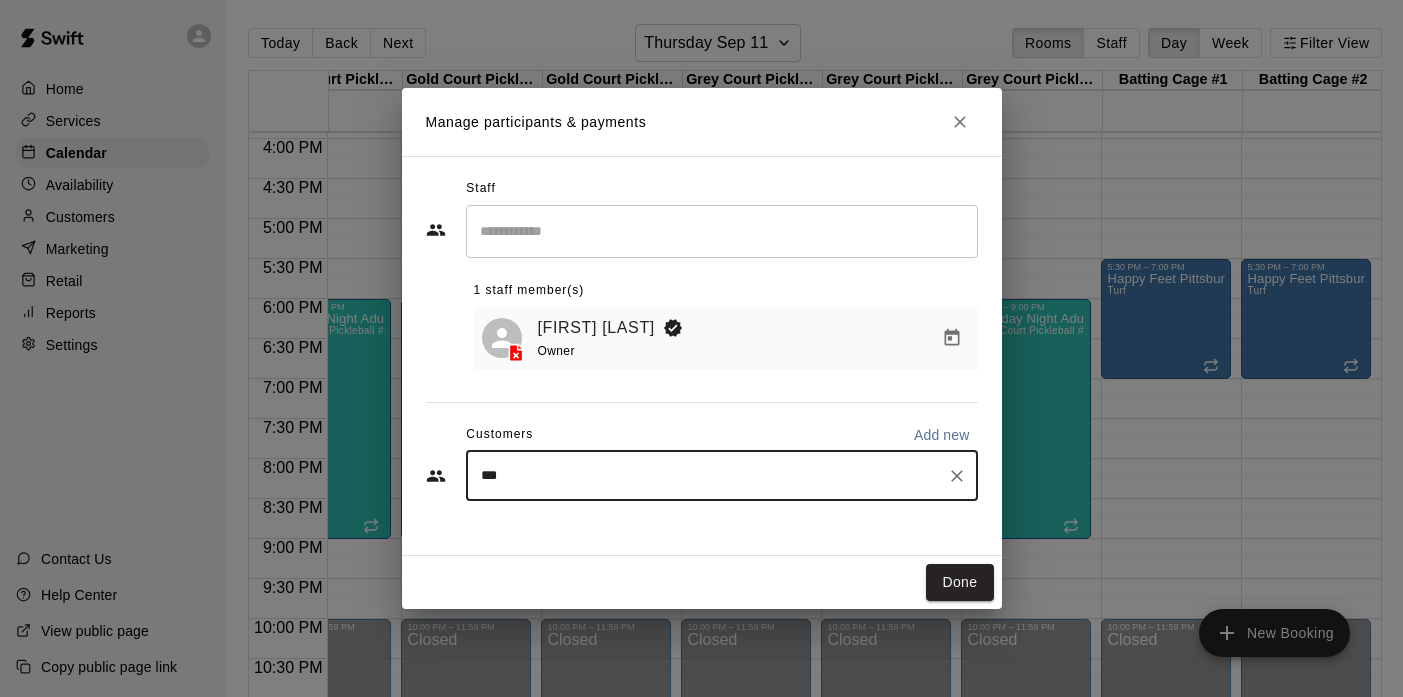 click on "***" at bounding box center [707, 476] 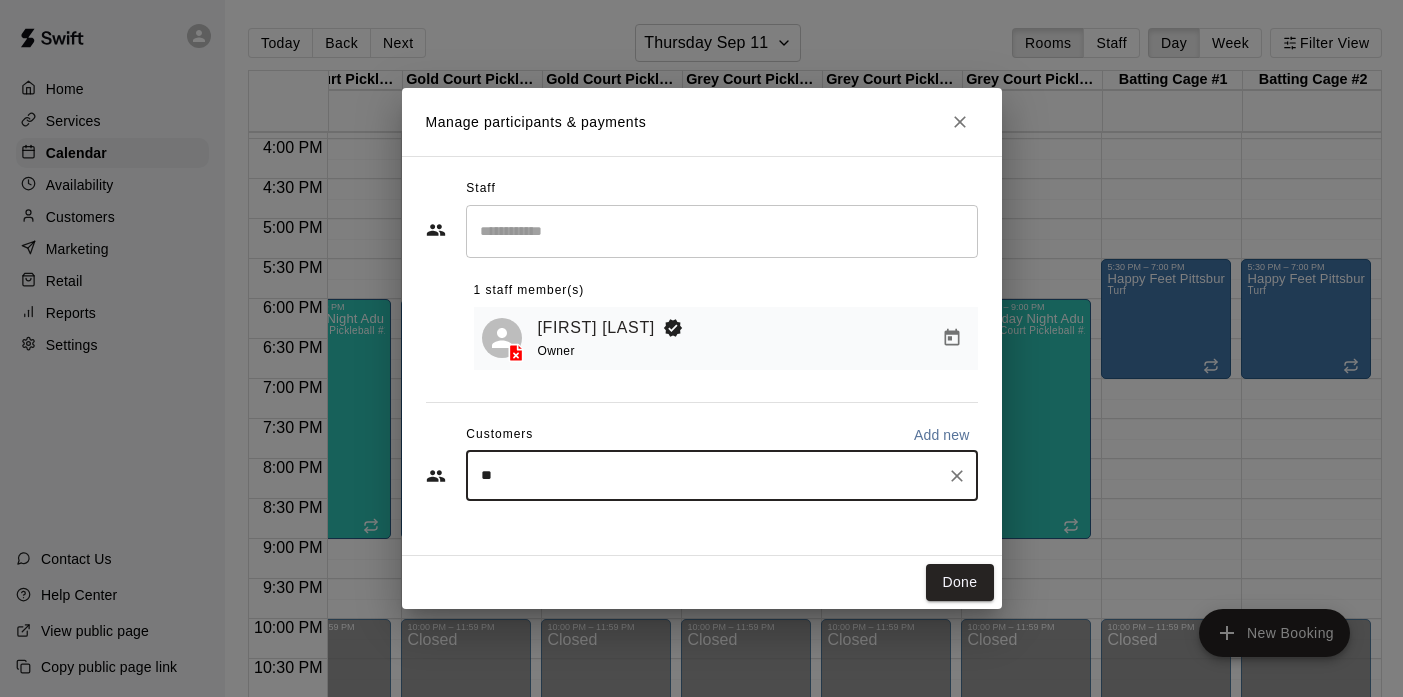type on "*" 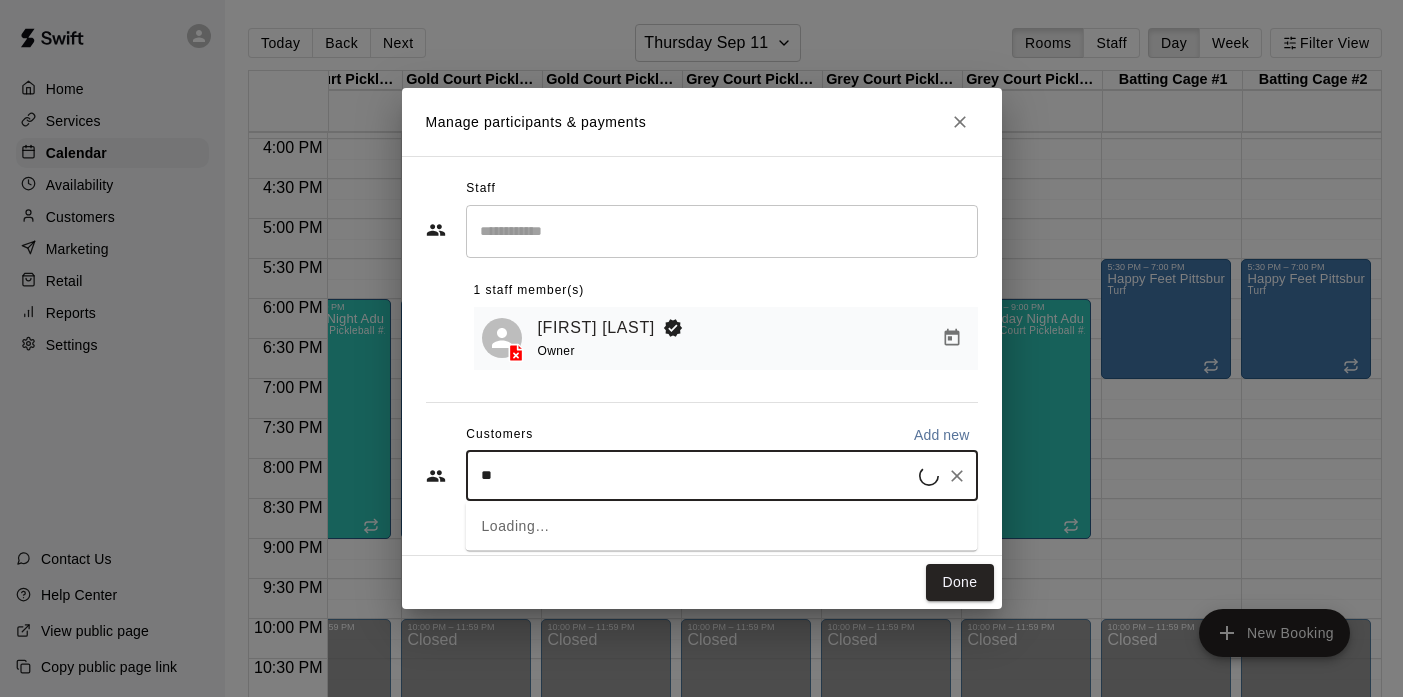 type on "*" 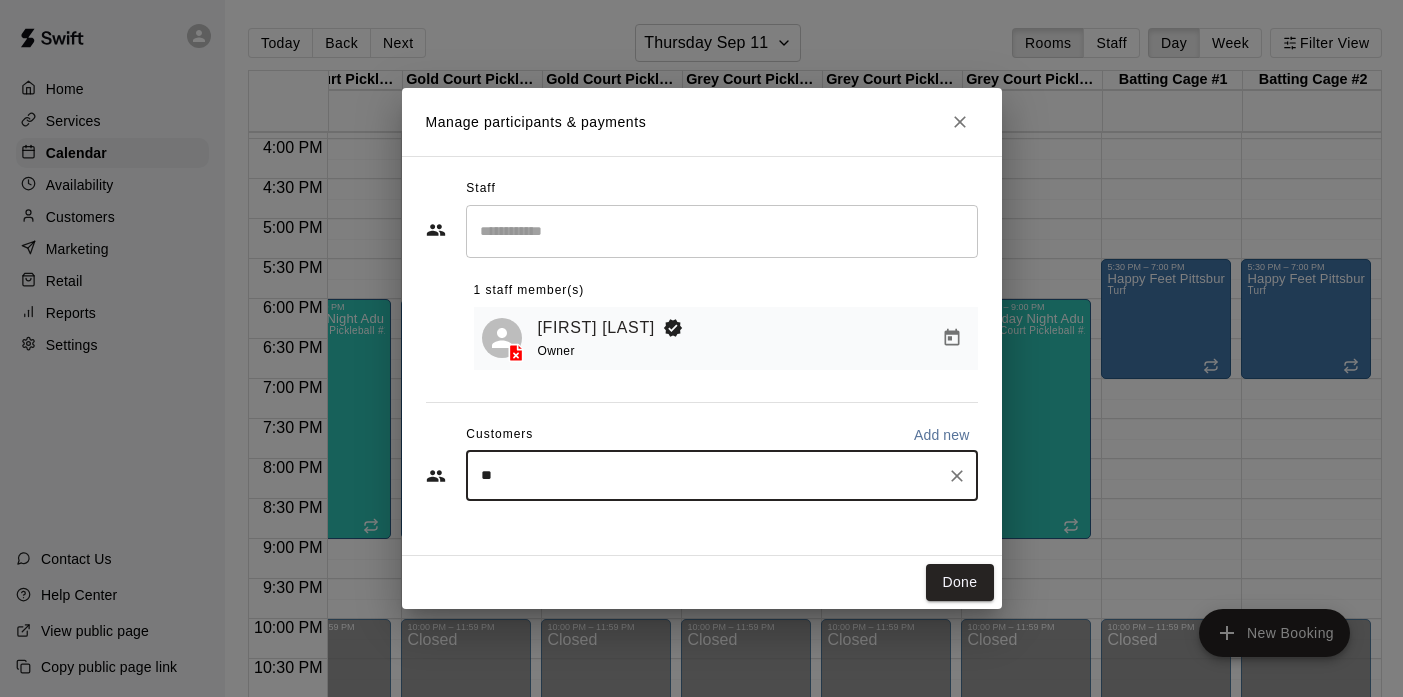 type on "*" 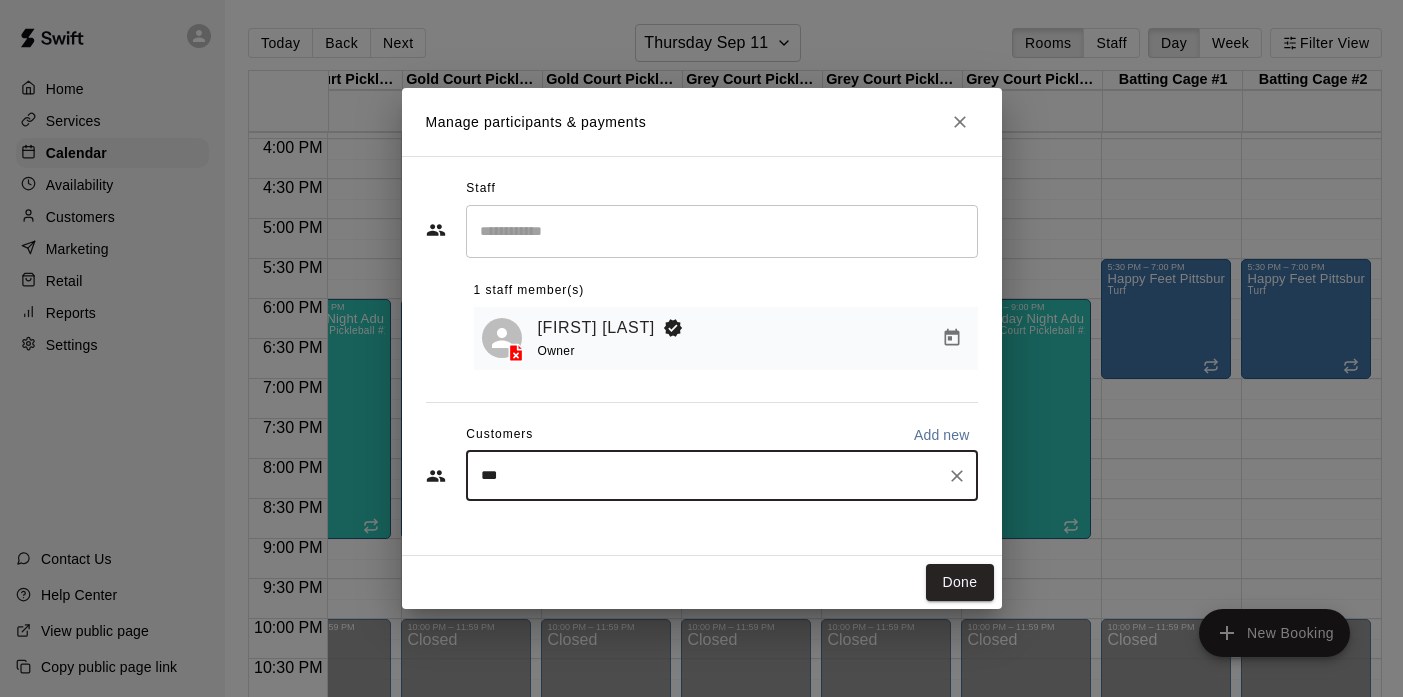 drag, startPoint x: 530, startPoint y: 481, endPoint x: 448, endPoint y: 468, distance: 83.02409 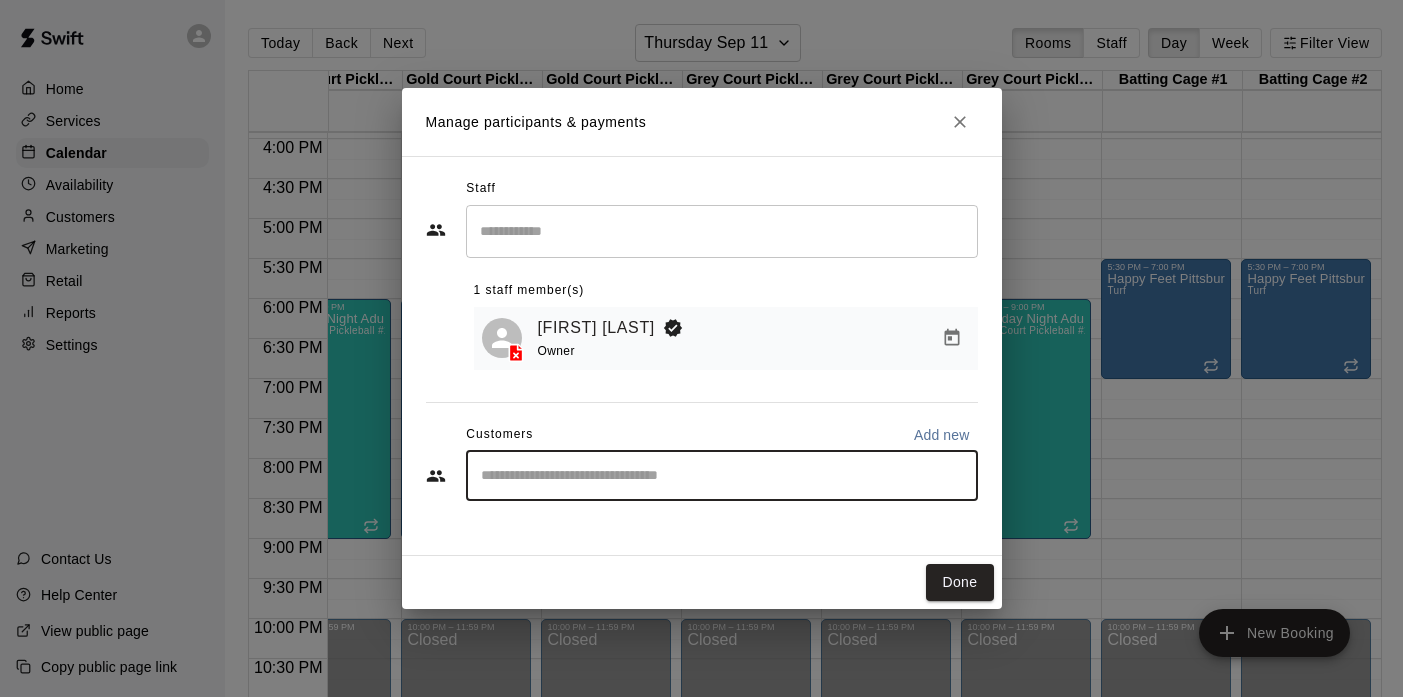 click on "Add new" at bounding box center [942, 435] 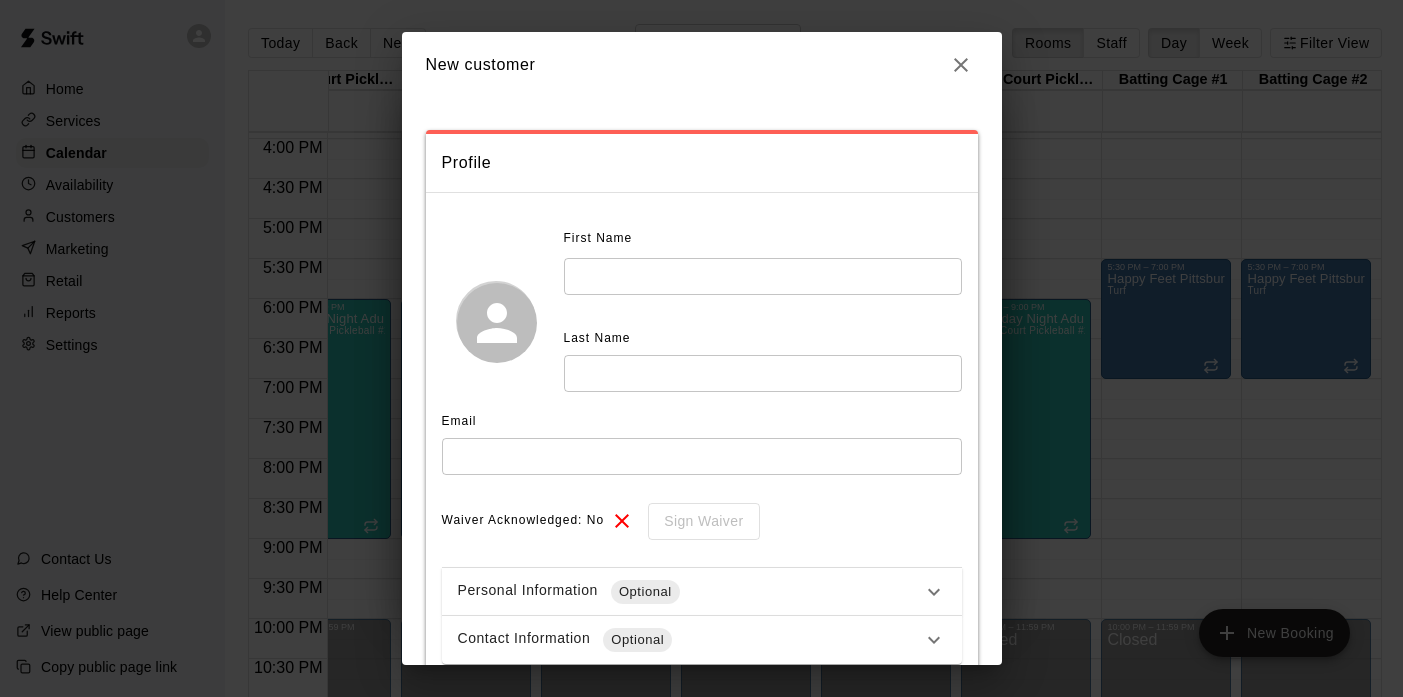 click at bounding box center [763, 276] 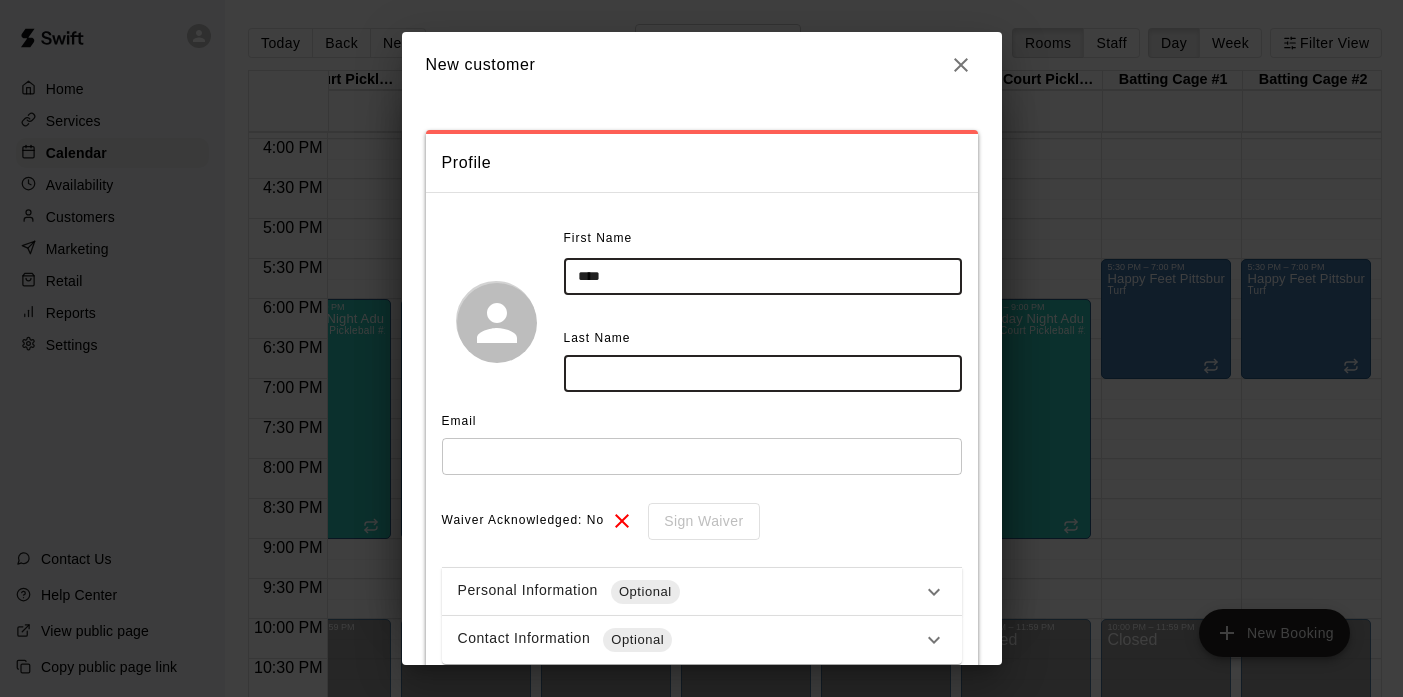 type on "****" 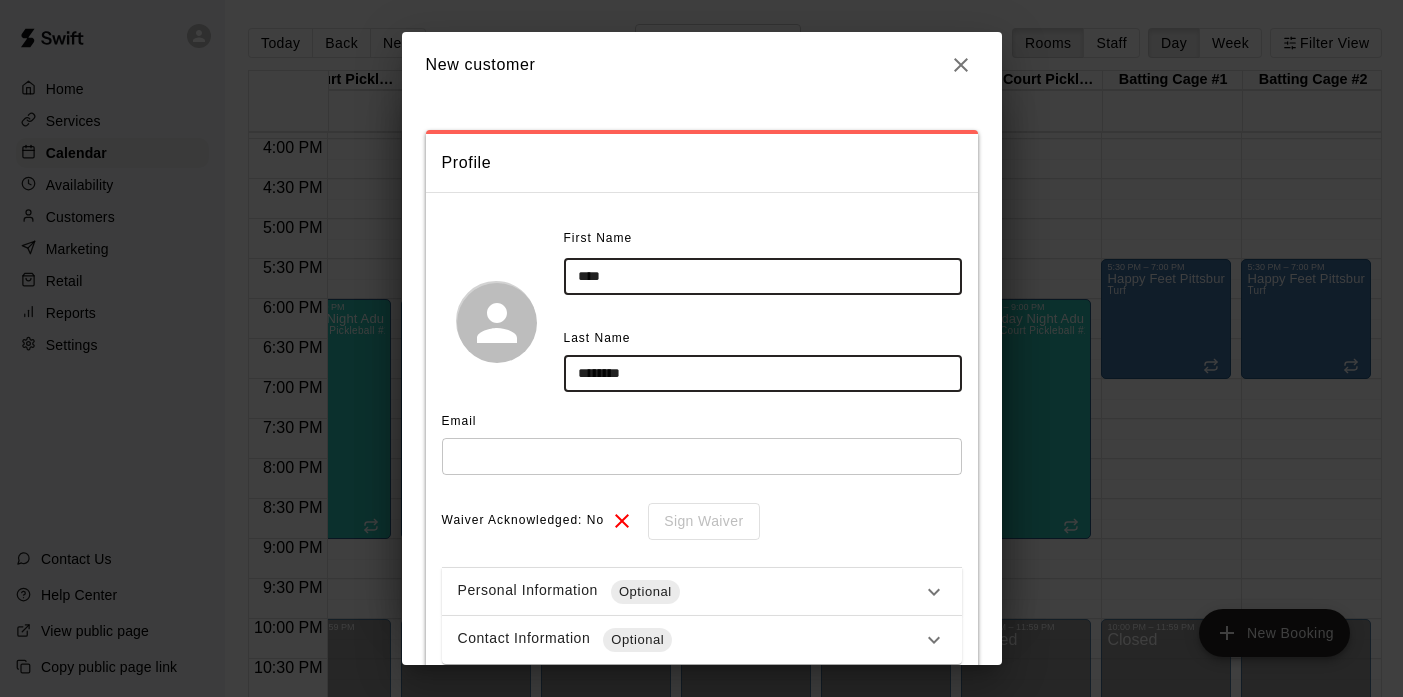 type on "********" 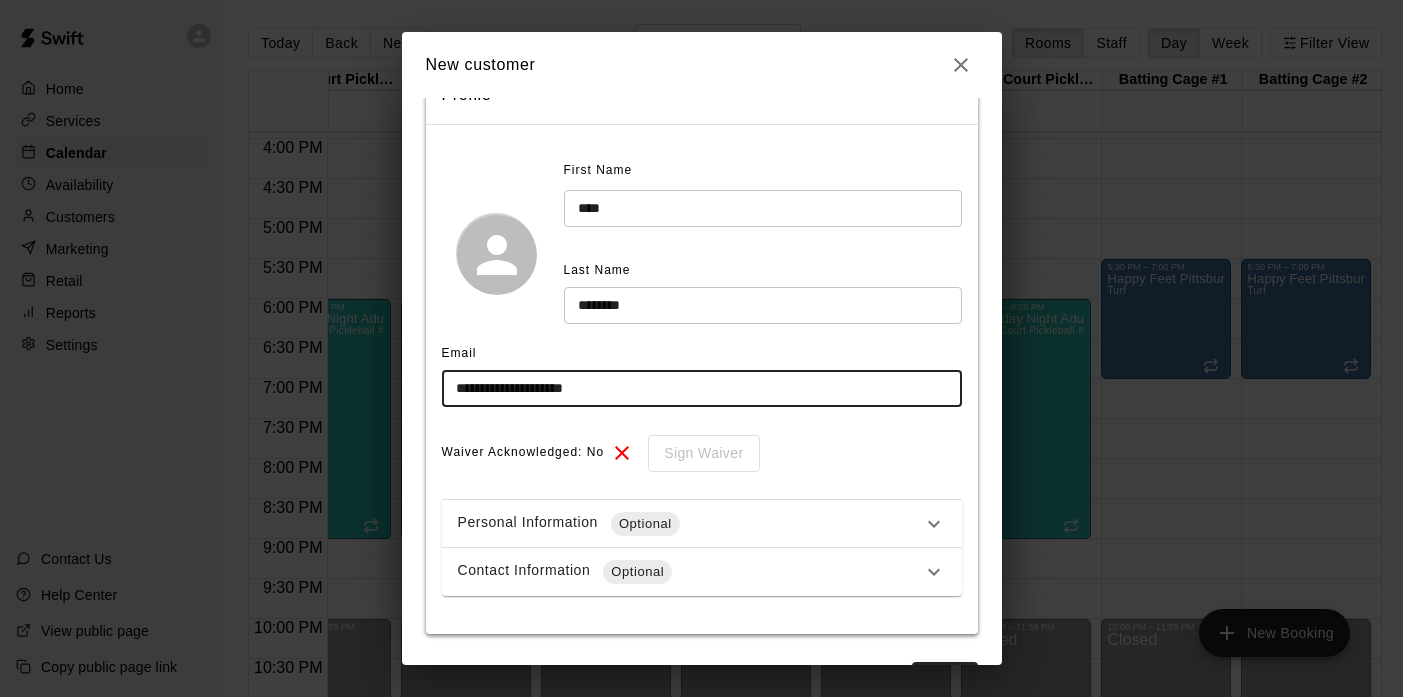 scroll, scrollTop: 129, scrollLeft: 0, axis: vertical 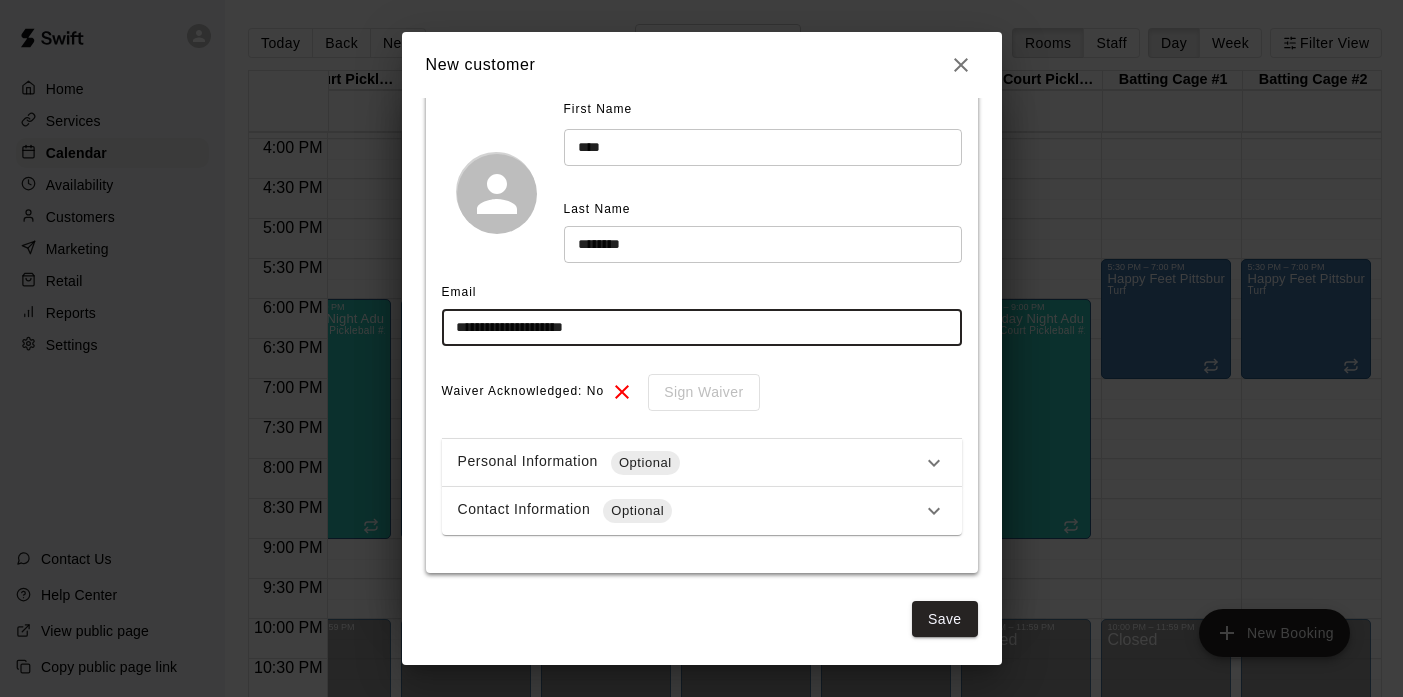 type on "**********" 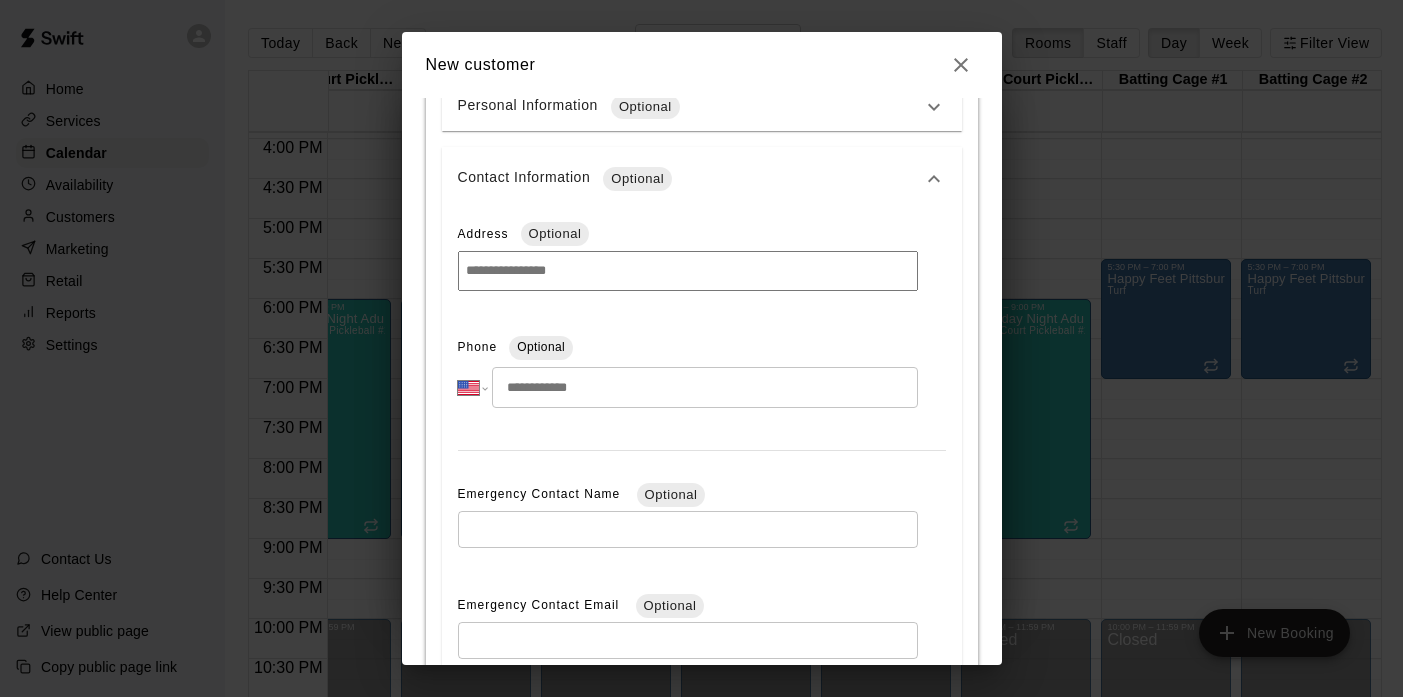scroll, scrollTop: 504, scrollLeft: 0, axis: vertical 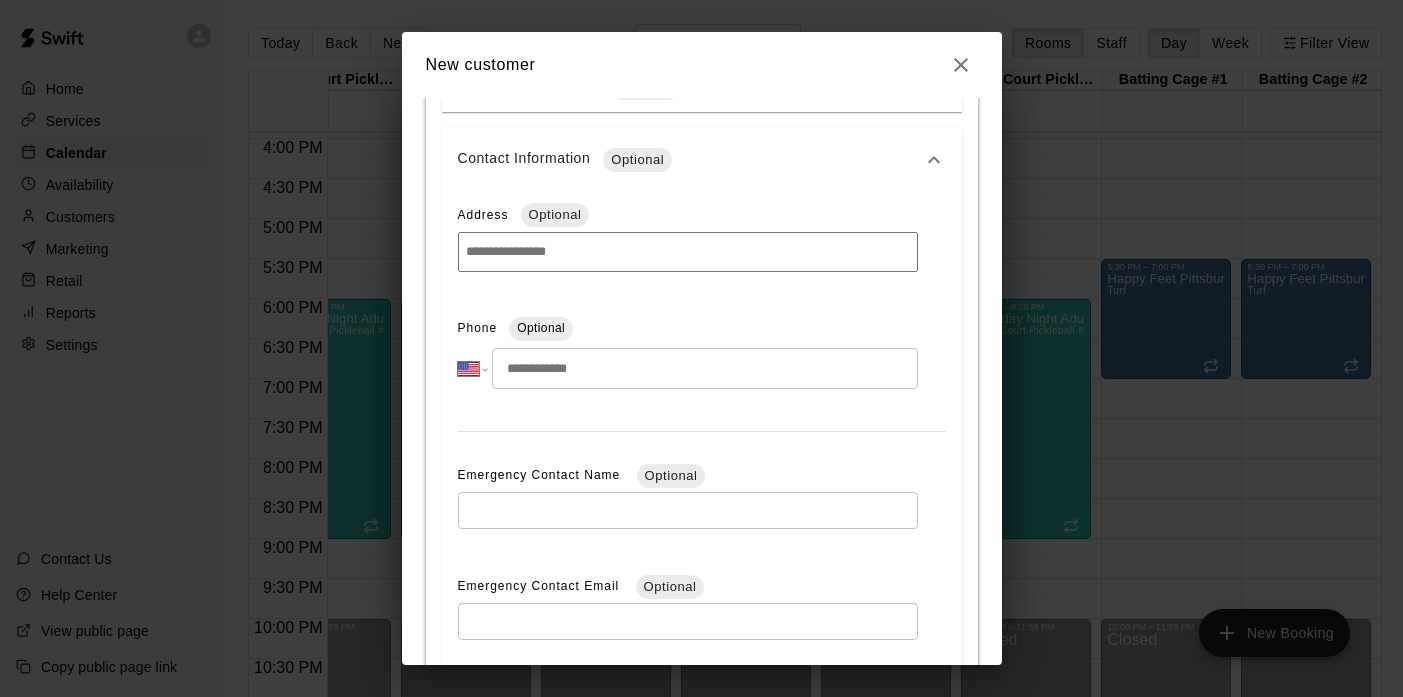 click at bounding box center [704, 368] 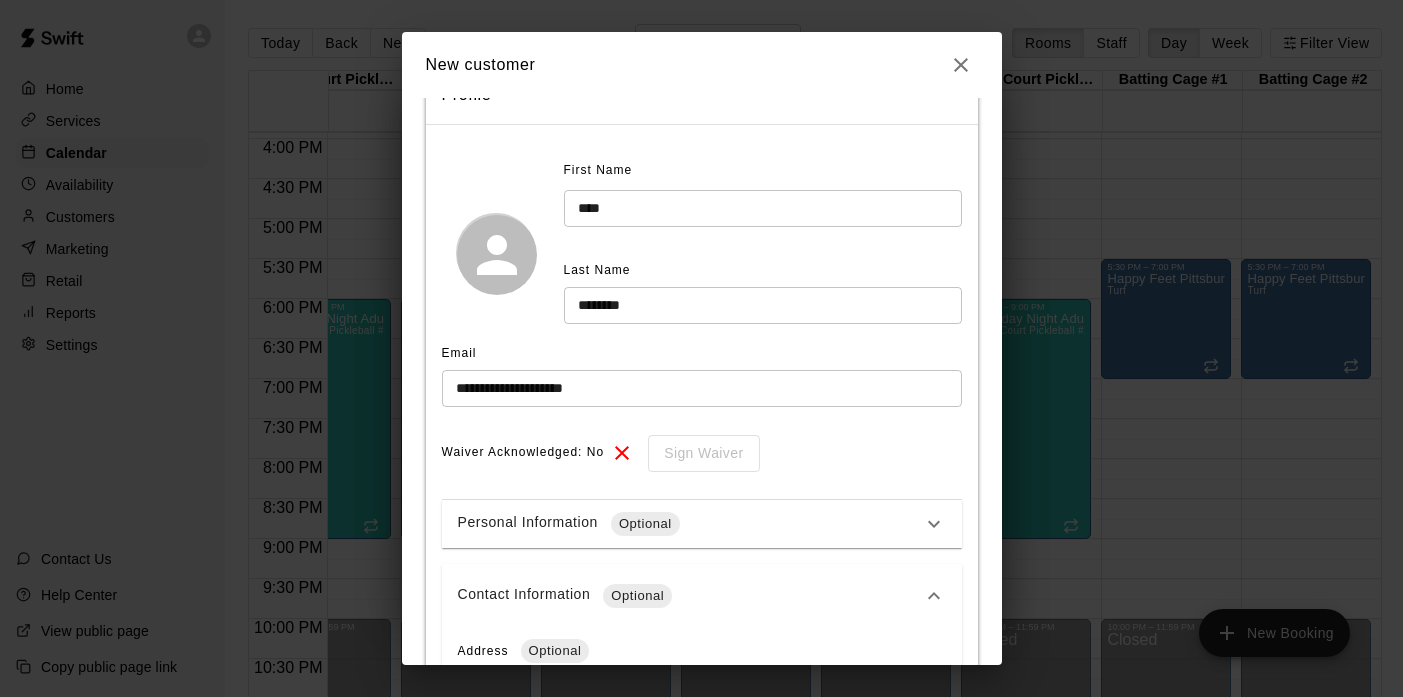 scroll, scrollTop: 775, scrollLeft: 0, axis: vertical 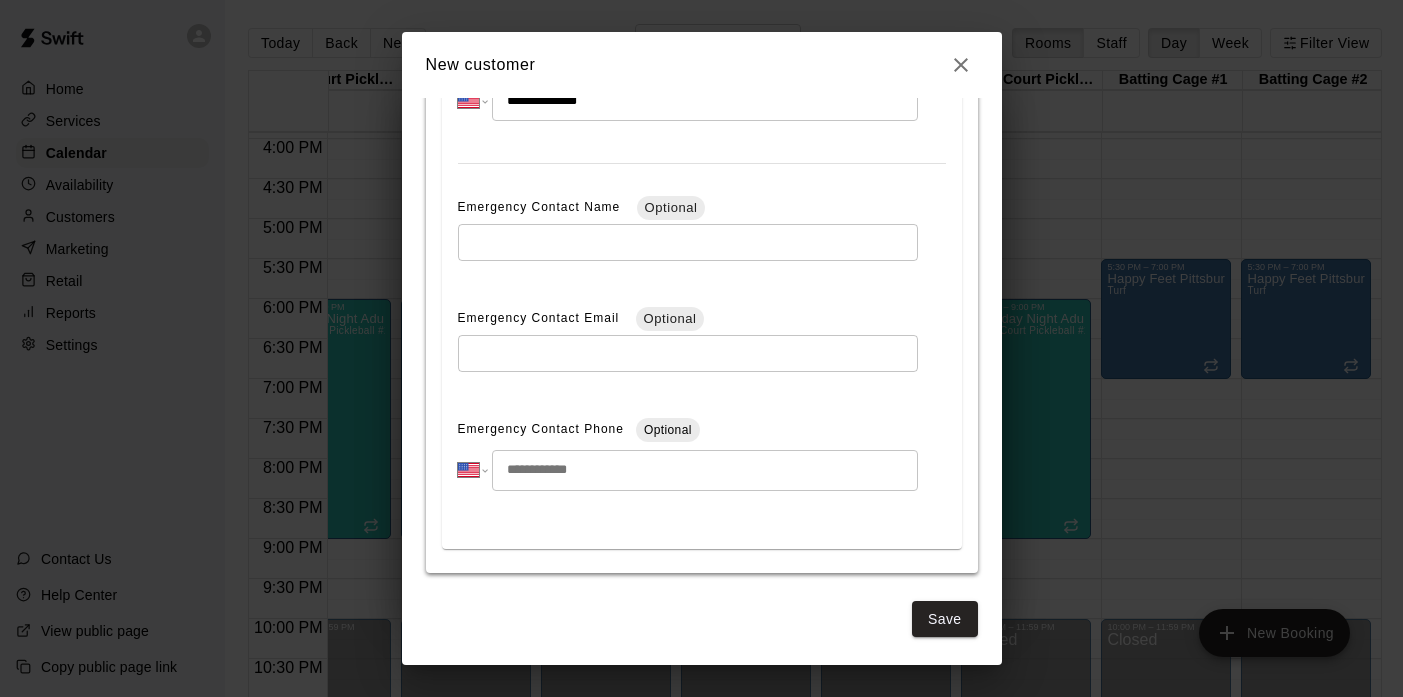 type on "**********" 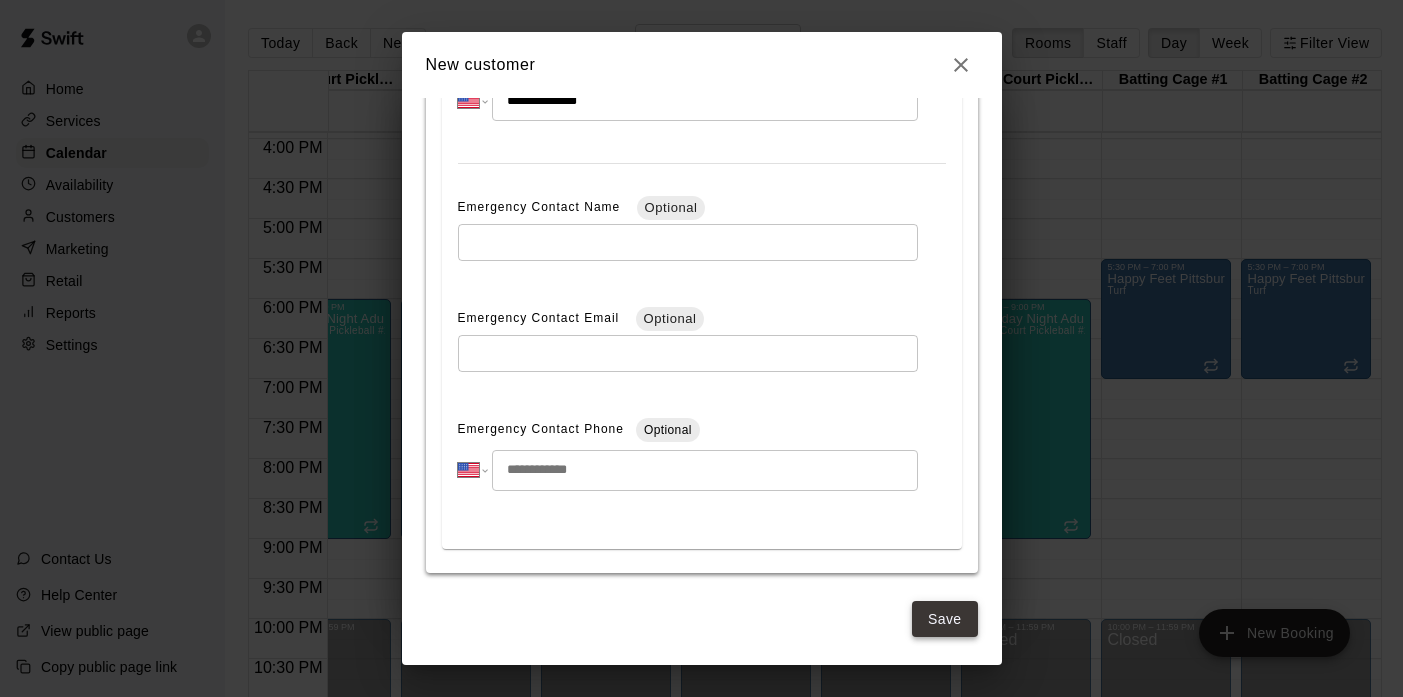 click on "Save" at bounding box center (945, 619) 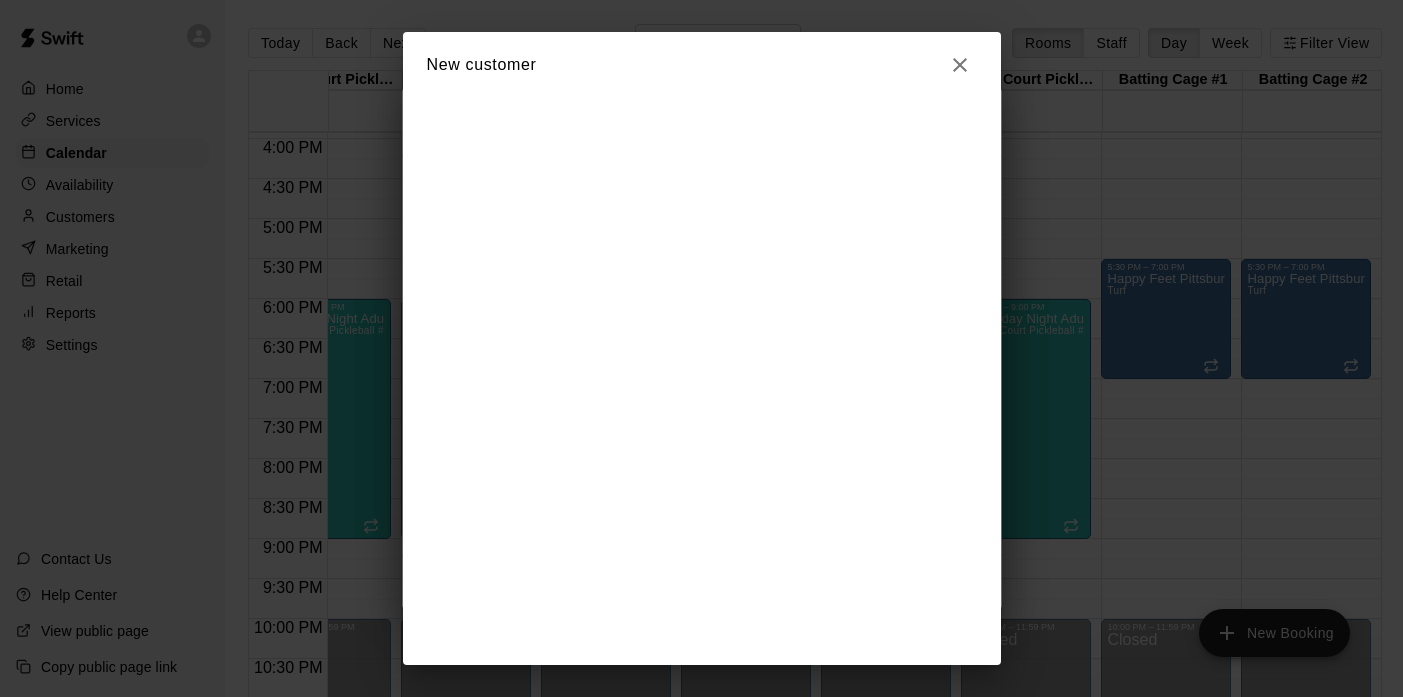 scroll, scrollTop: 0, scrollLeft: 0, axis: both 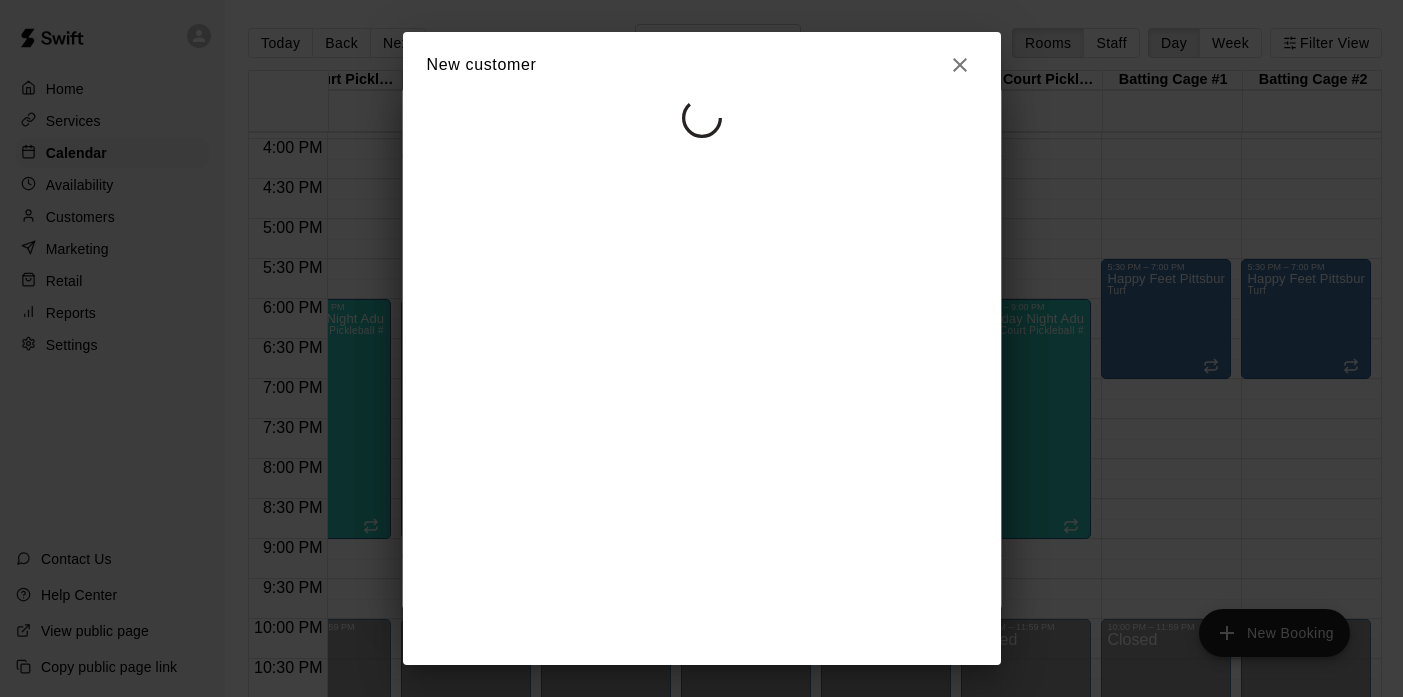 select on "**" 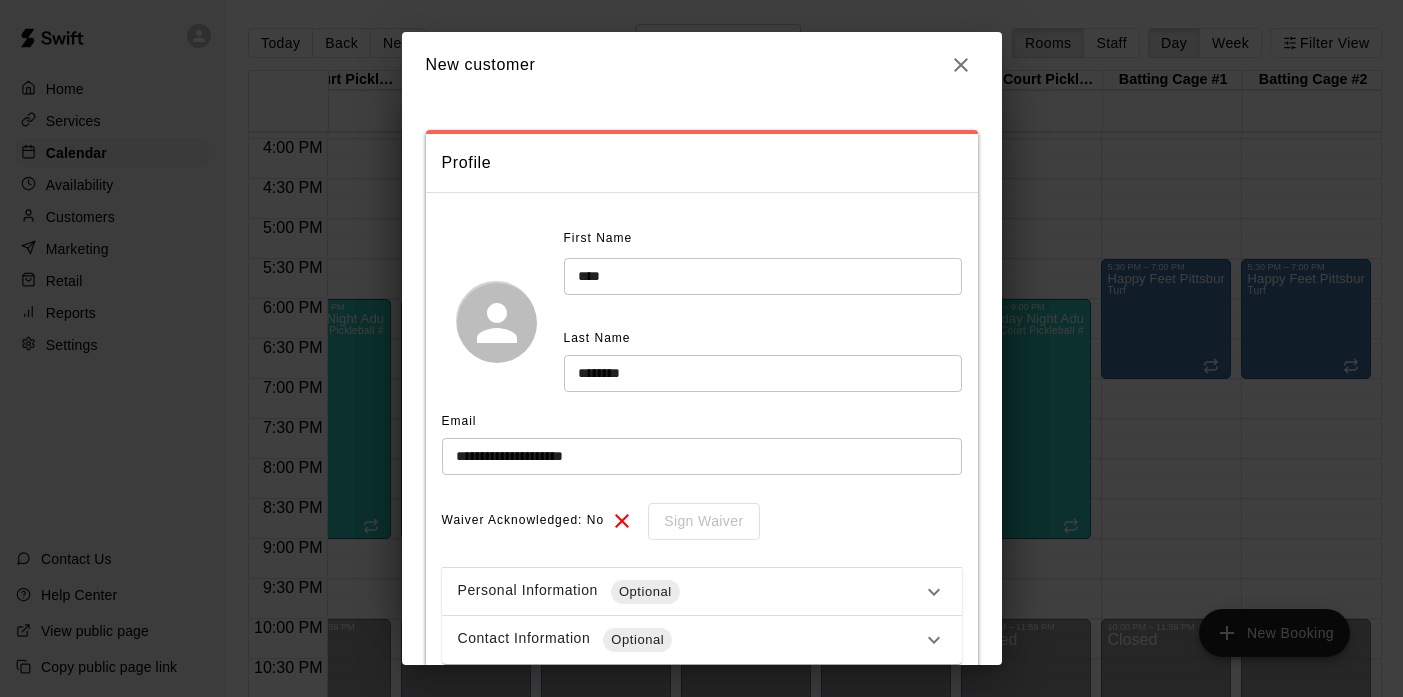 click 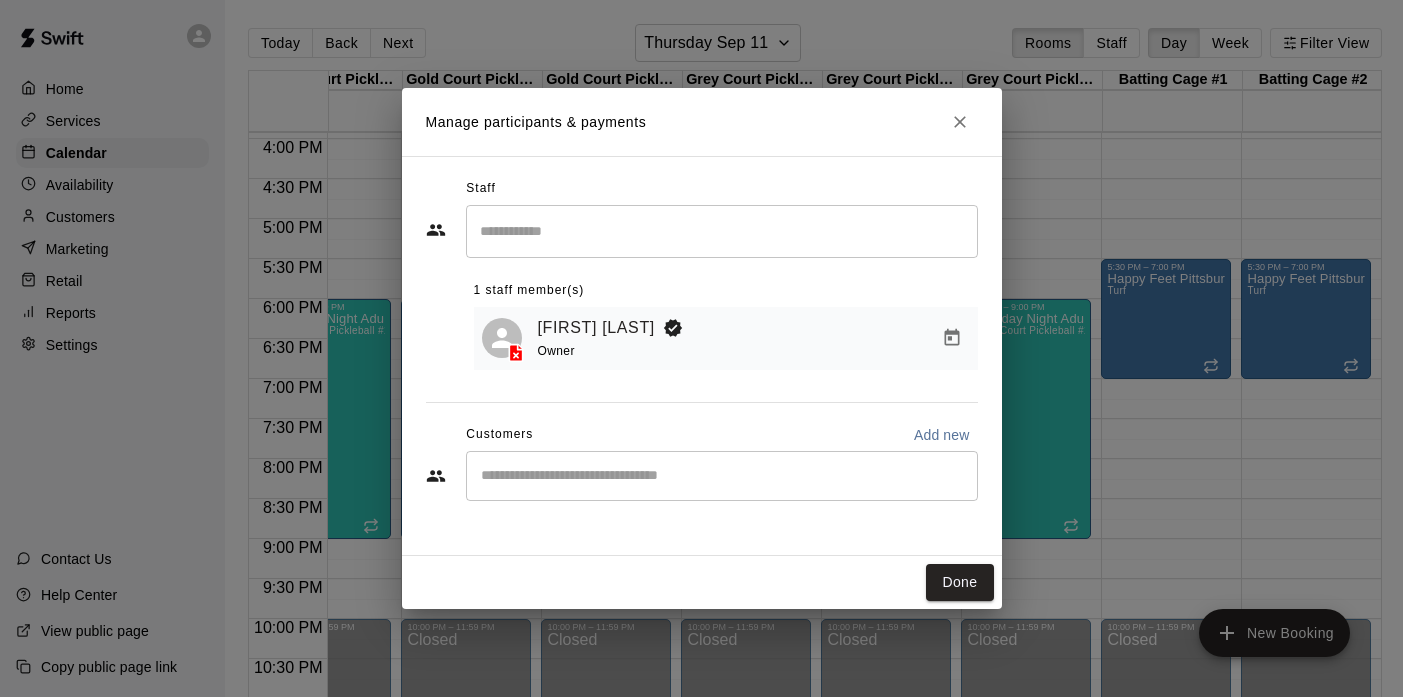 type 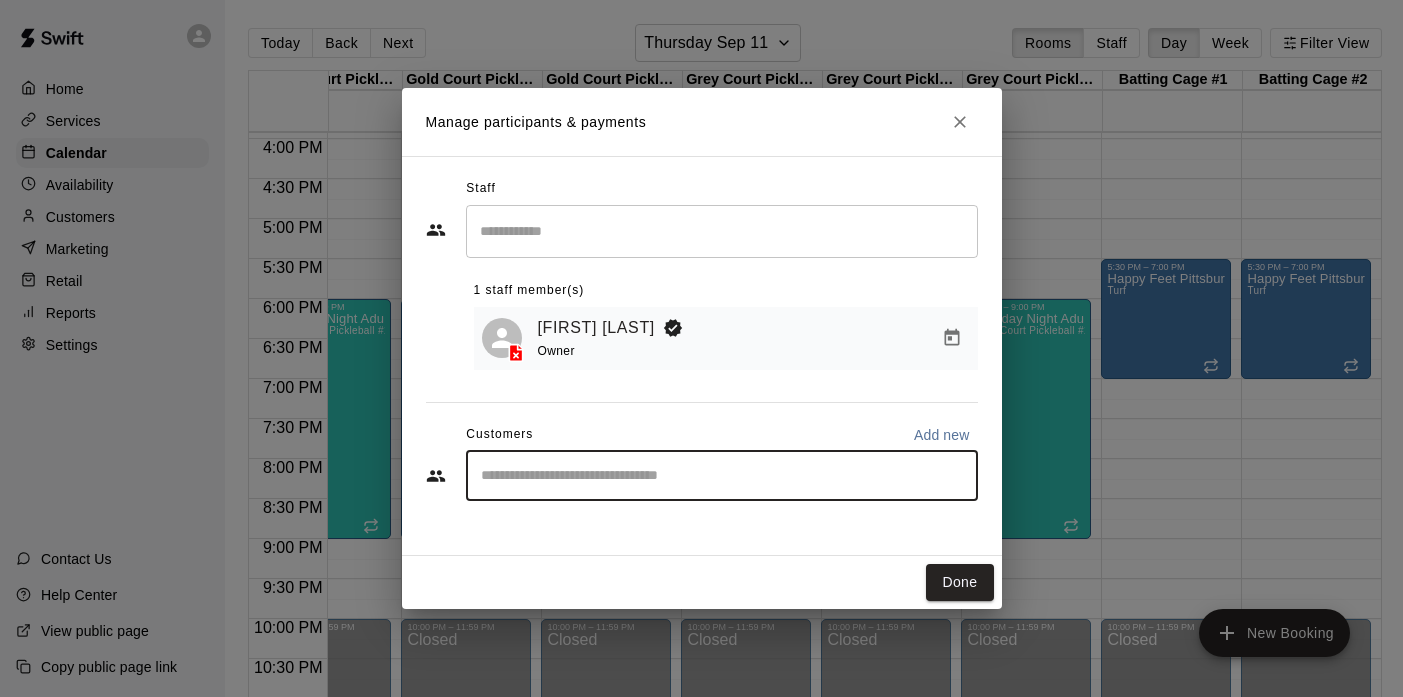 click at bounding box center (722, 476) 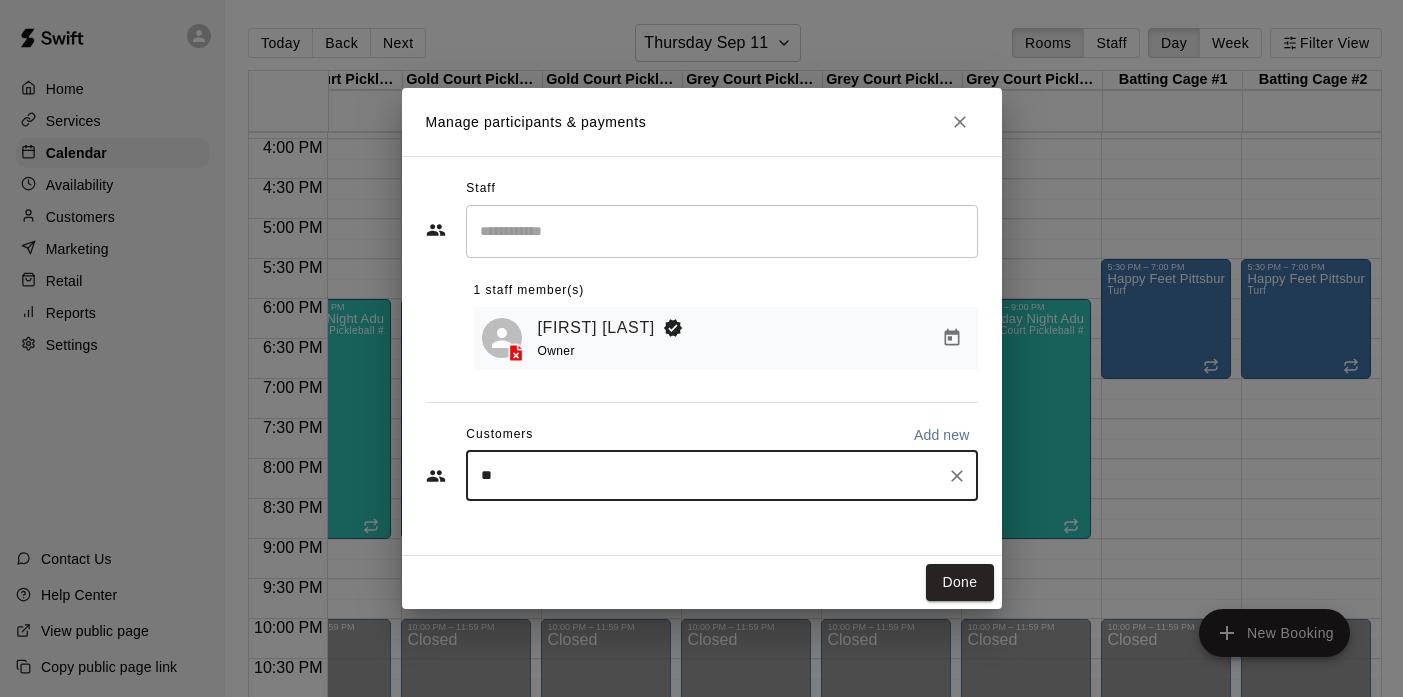 type on "*" 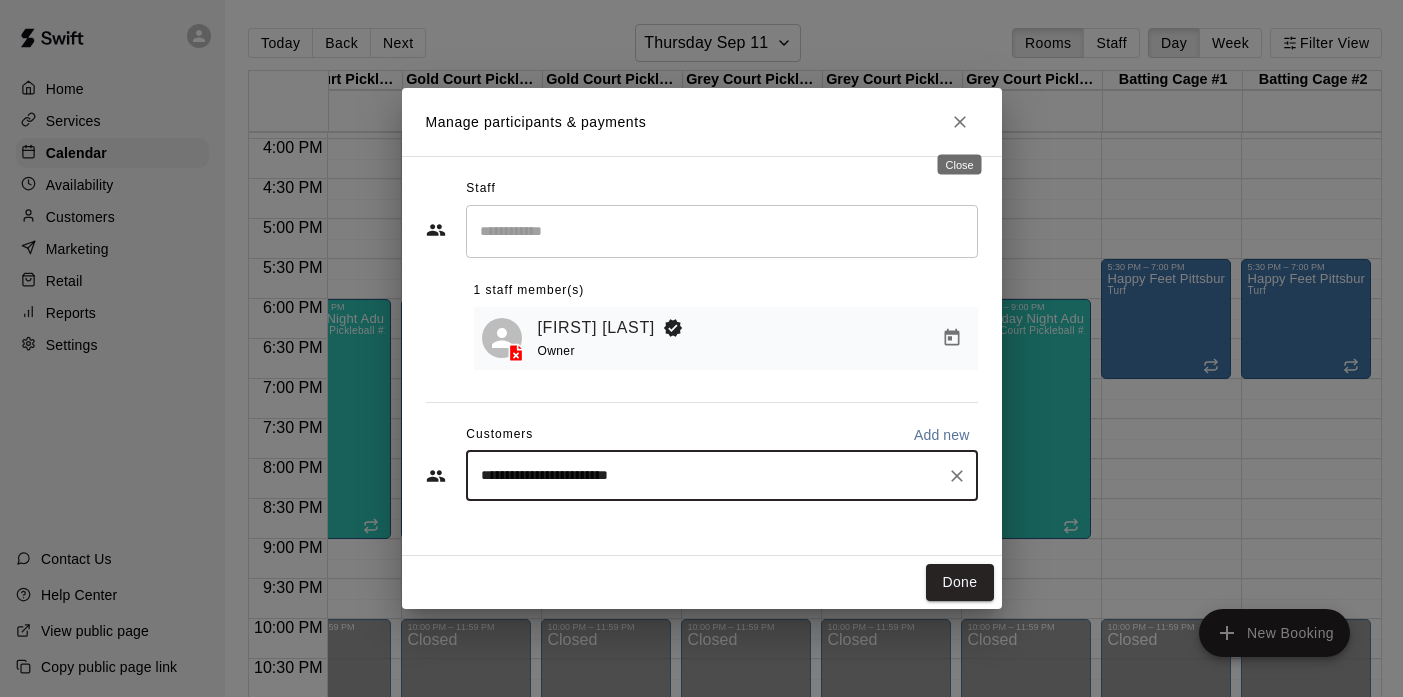 type on "**********" 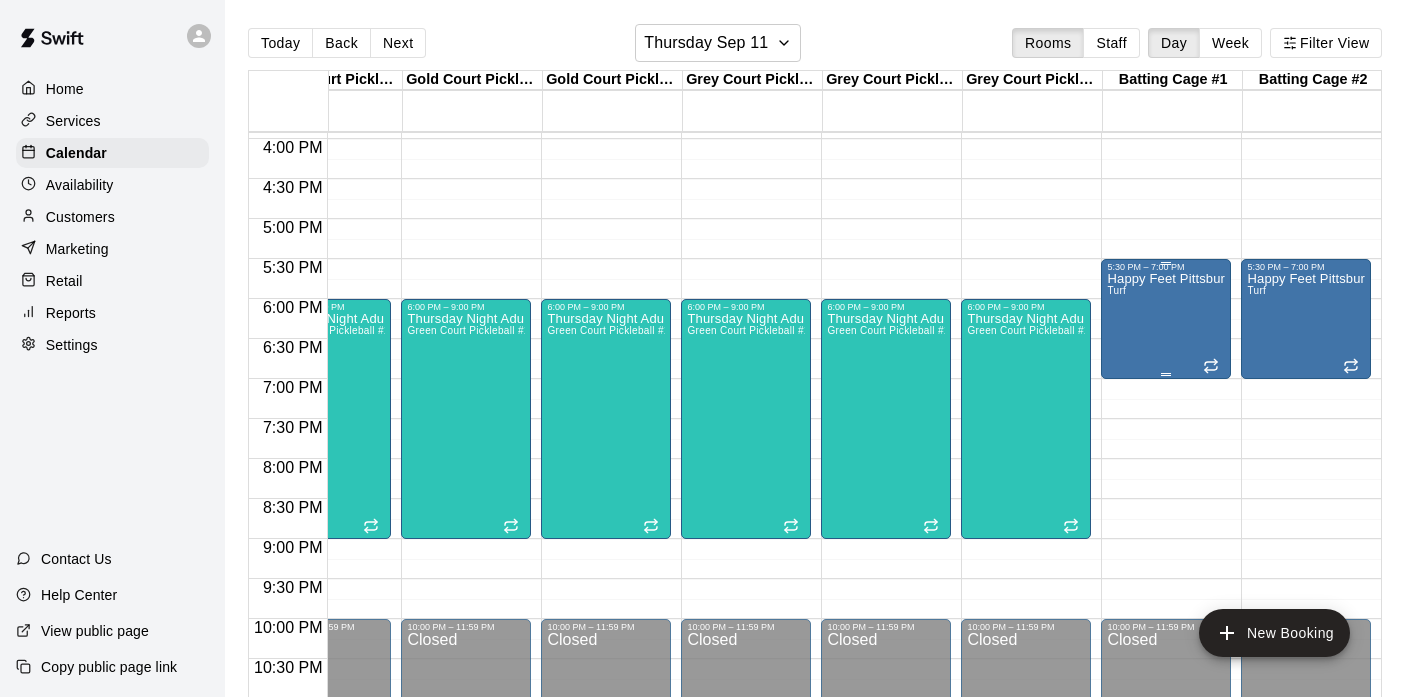 click on "Happy Feet Pittsburgh Turf" at bounding box center (1166, 620) 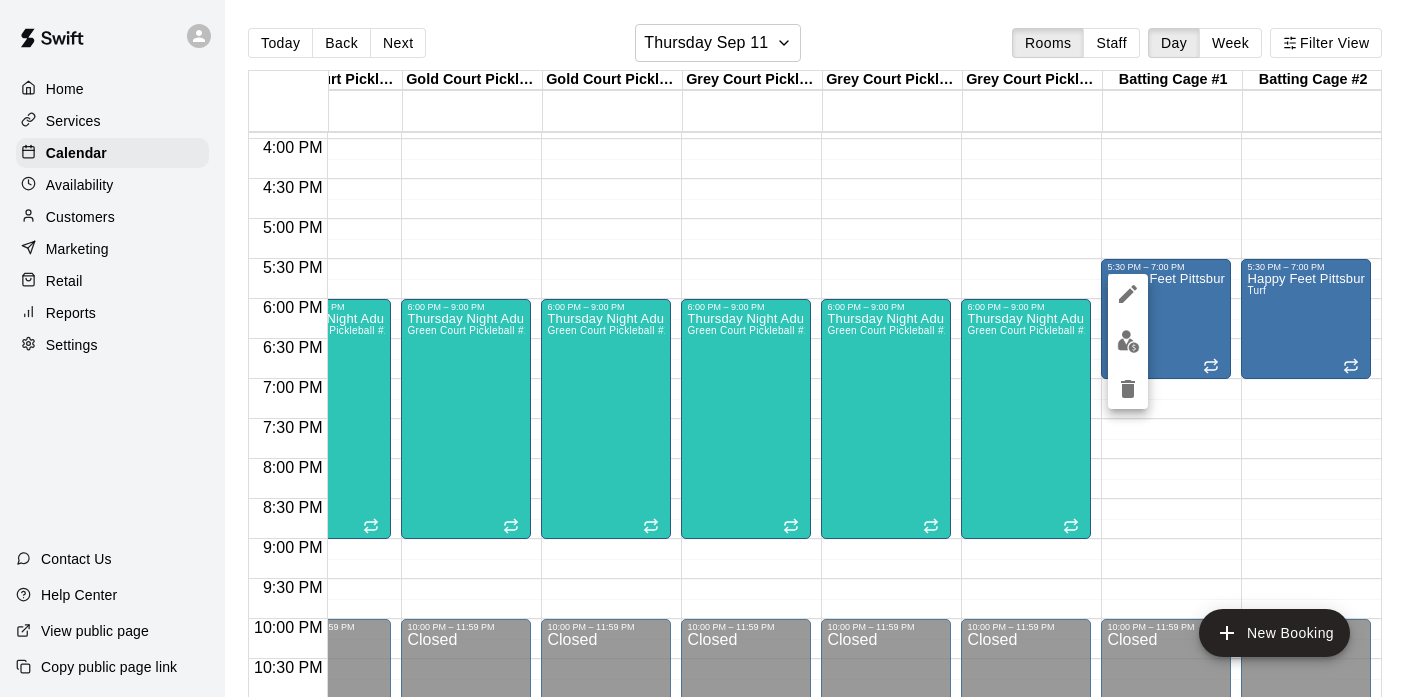 click 